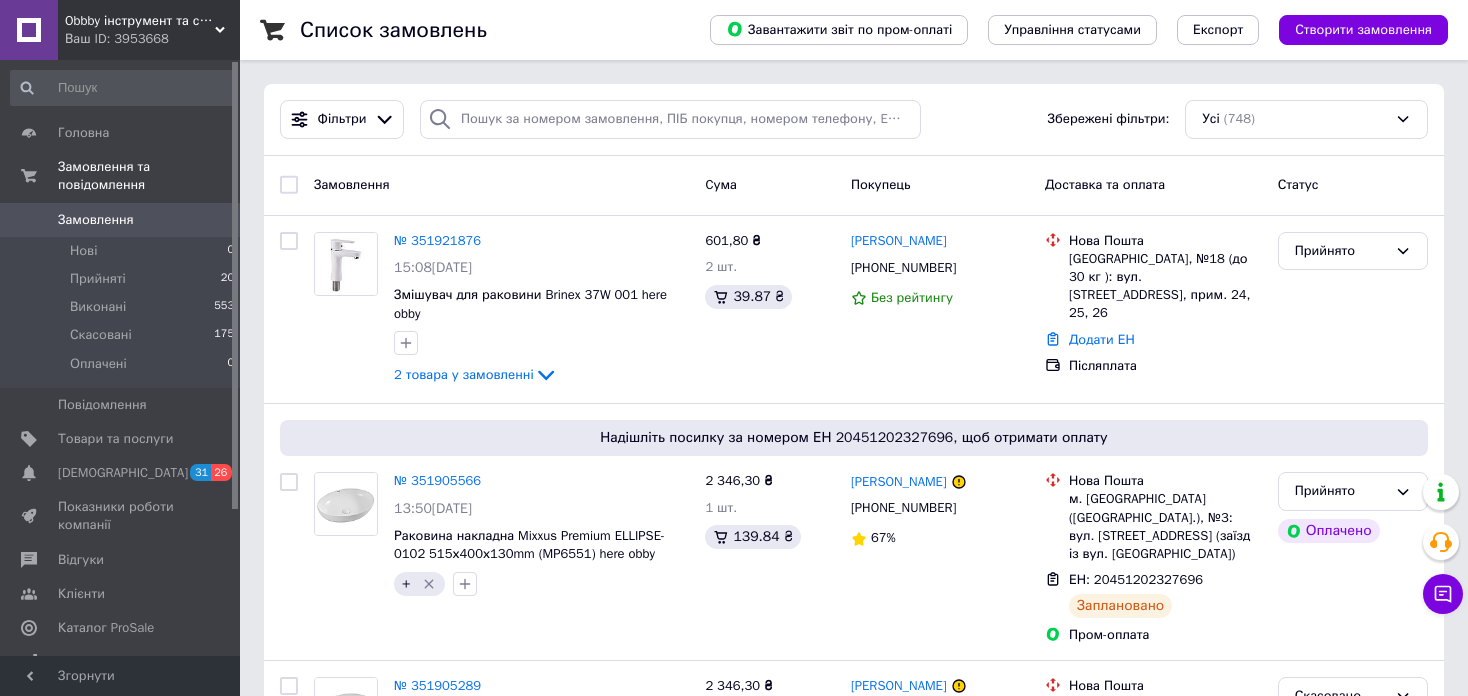 scroll, scrollTop: 0, scrollLeft: 0, axis: both 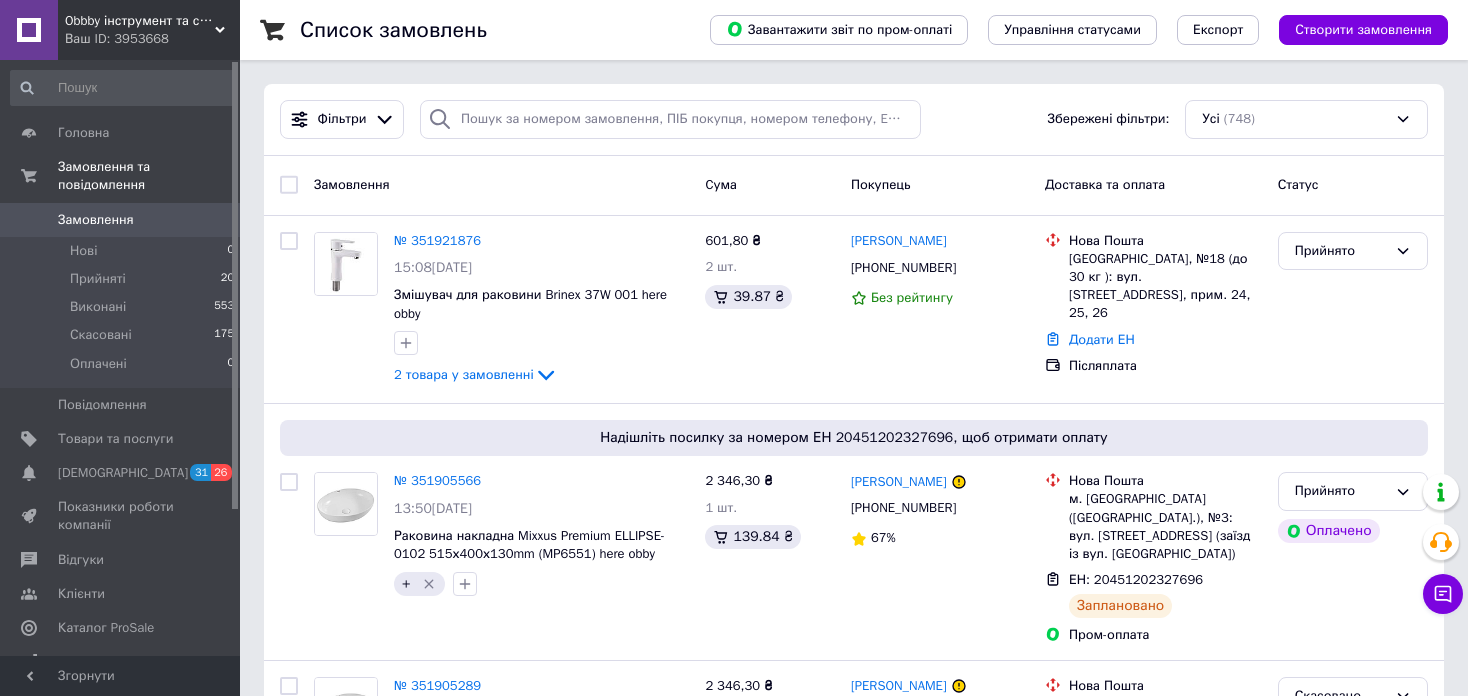click on "Замовлення" at bounding box center (96, 220) 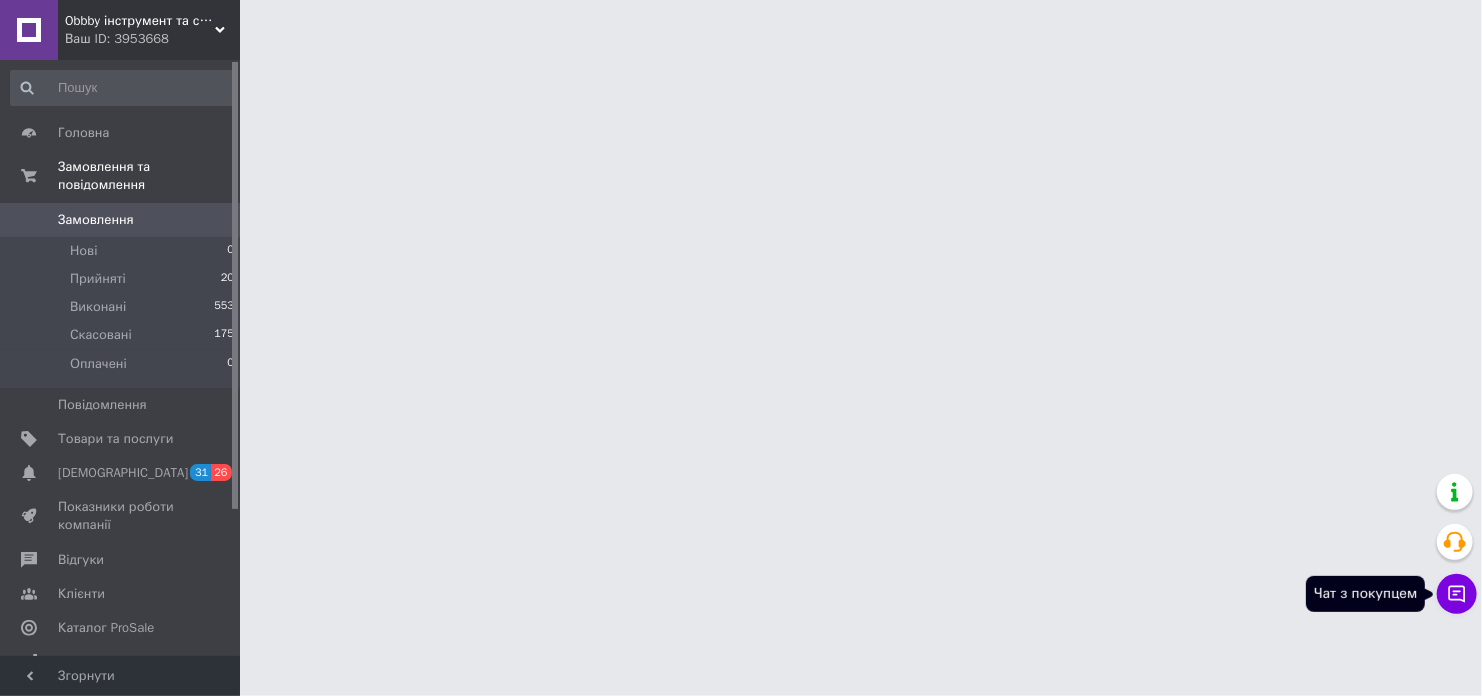 click 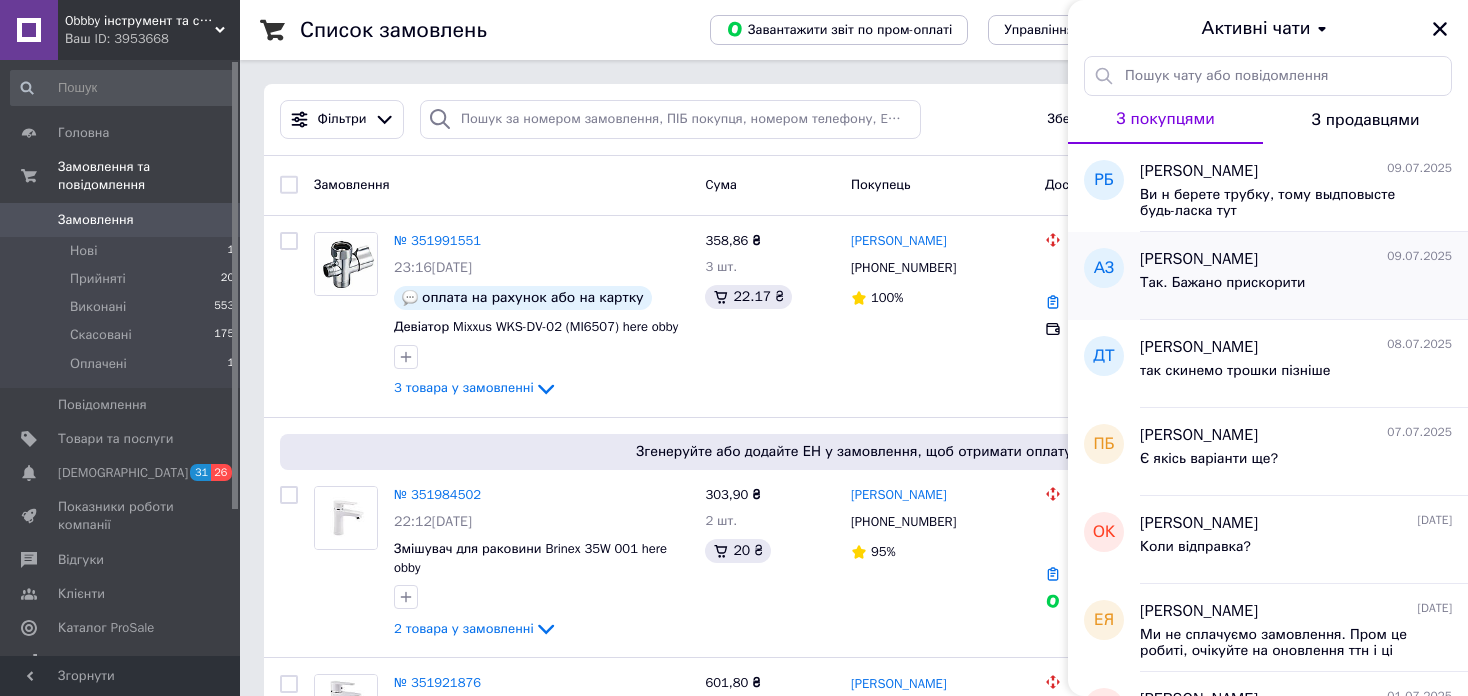 click on "Так. Бажано прискорити" at bounding box center [1296, 287] 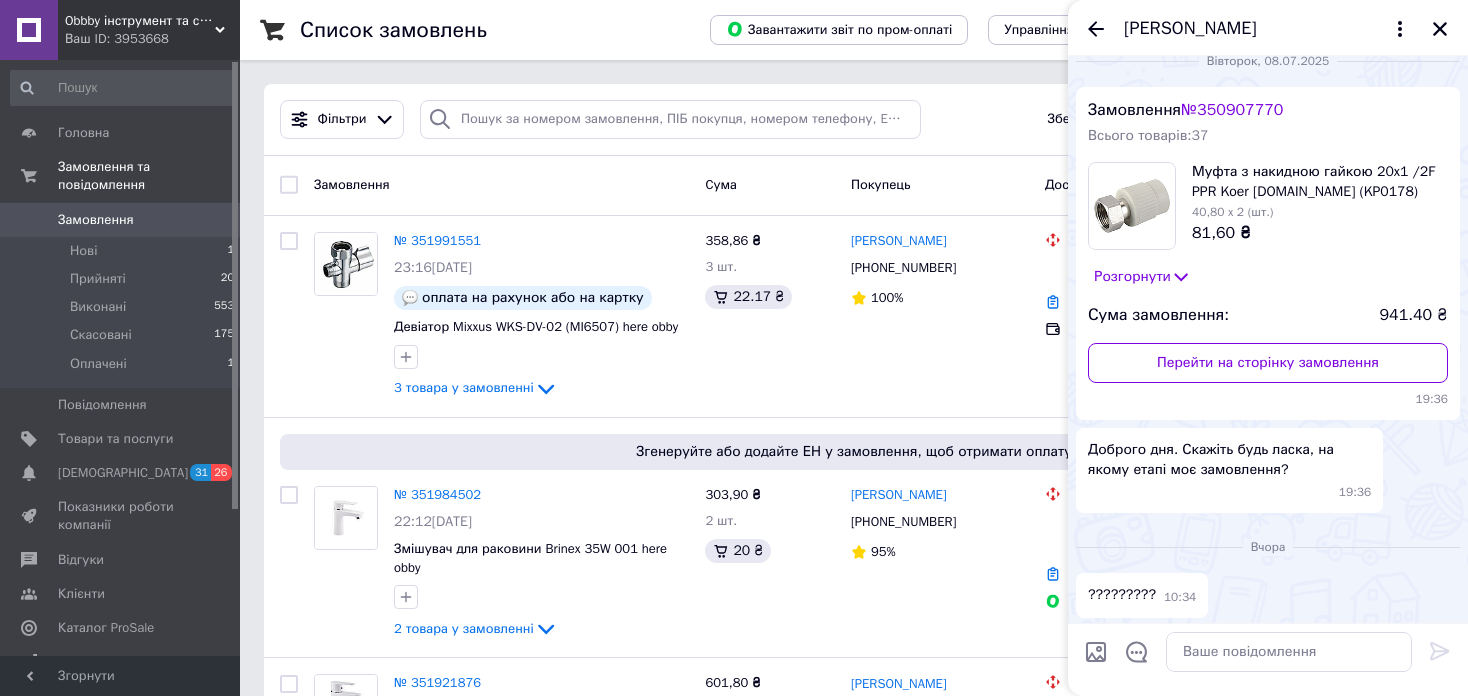 scroll, scrollTop: 0, scrollLeft: 0, axis: both 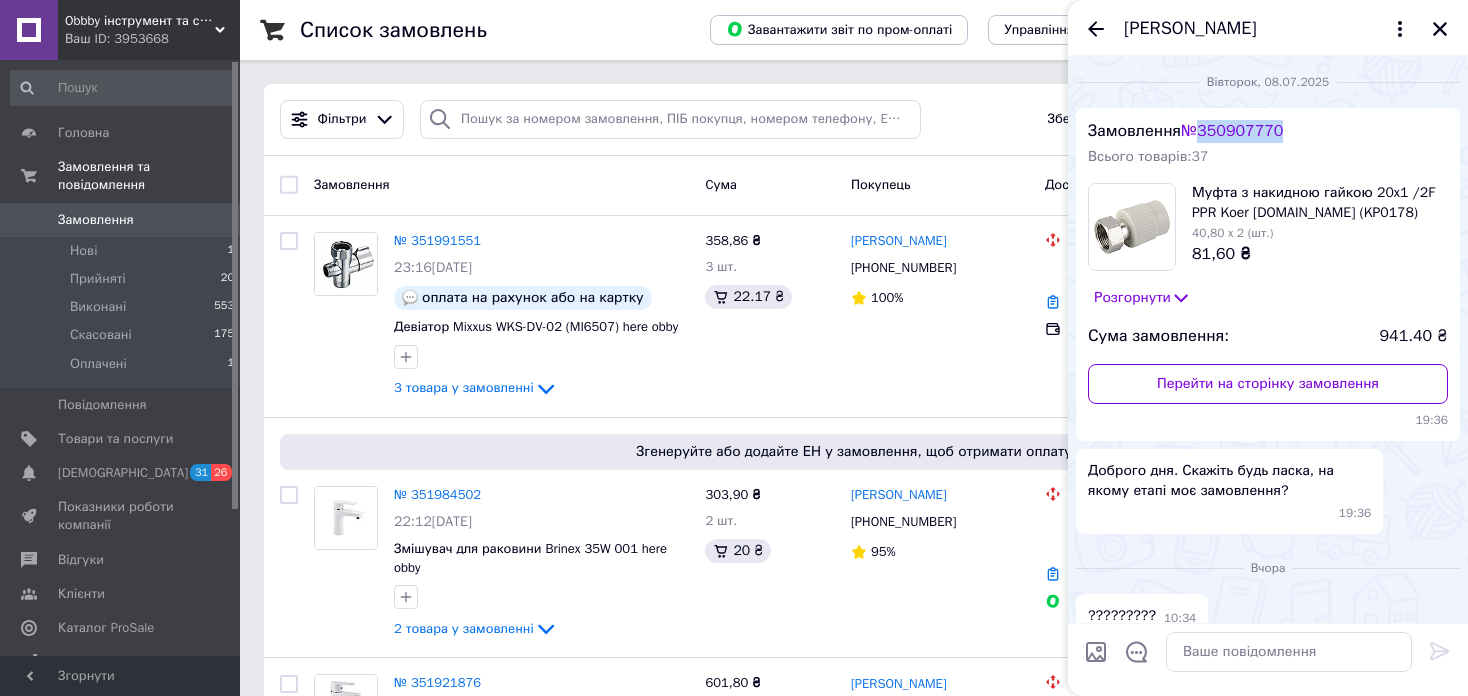 drag, startPoint x: 1316, startPoint y: 123, endPoint x: 1207, endPoint y: 133, distance: 109.457756 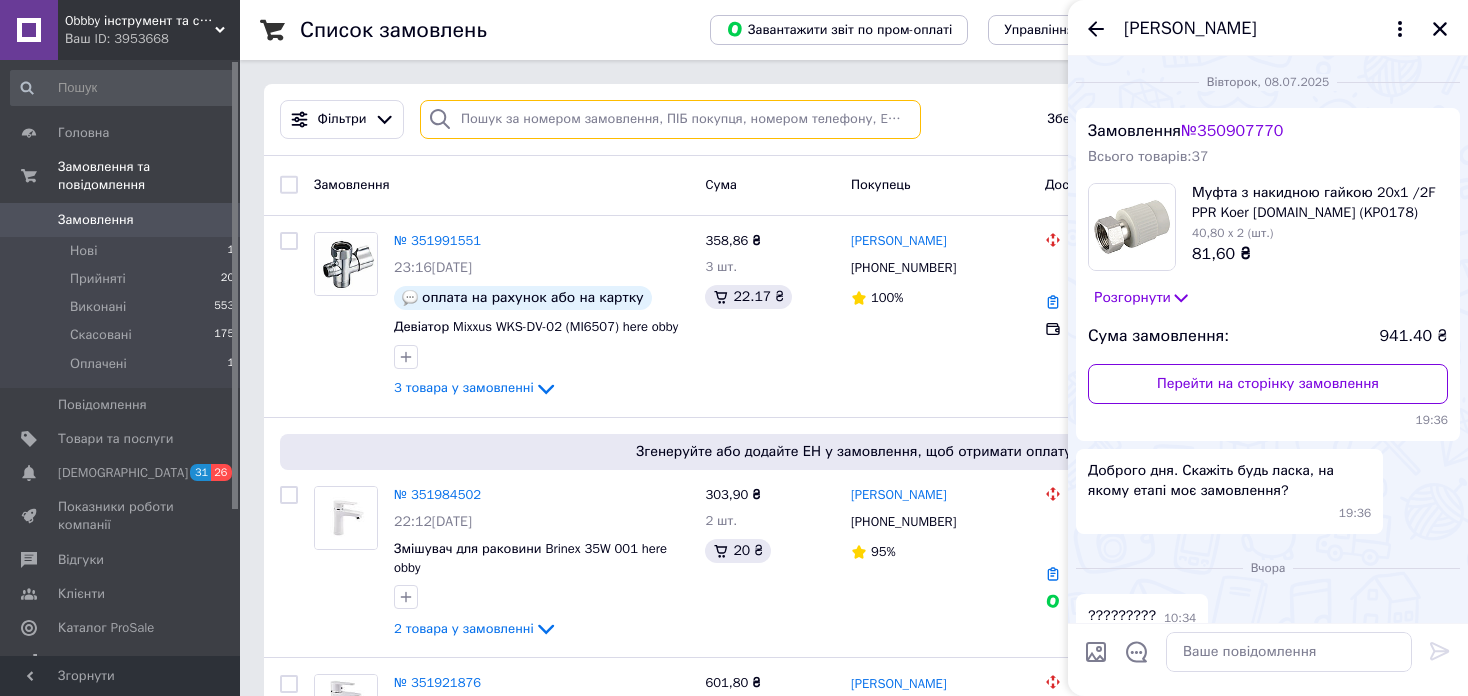 click at bounding box center (670, 119) 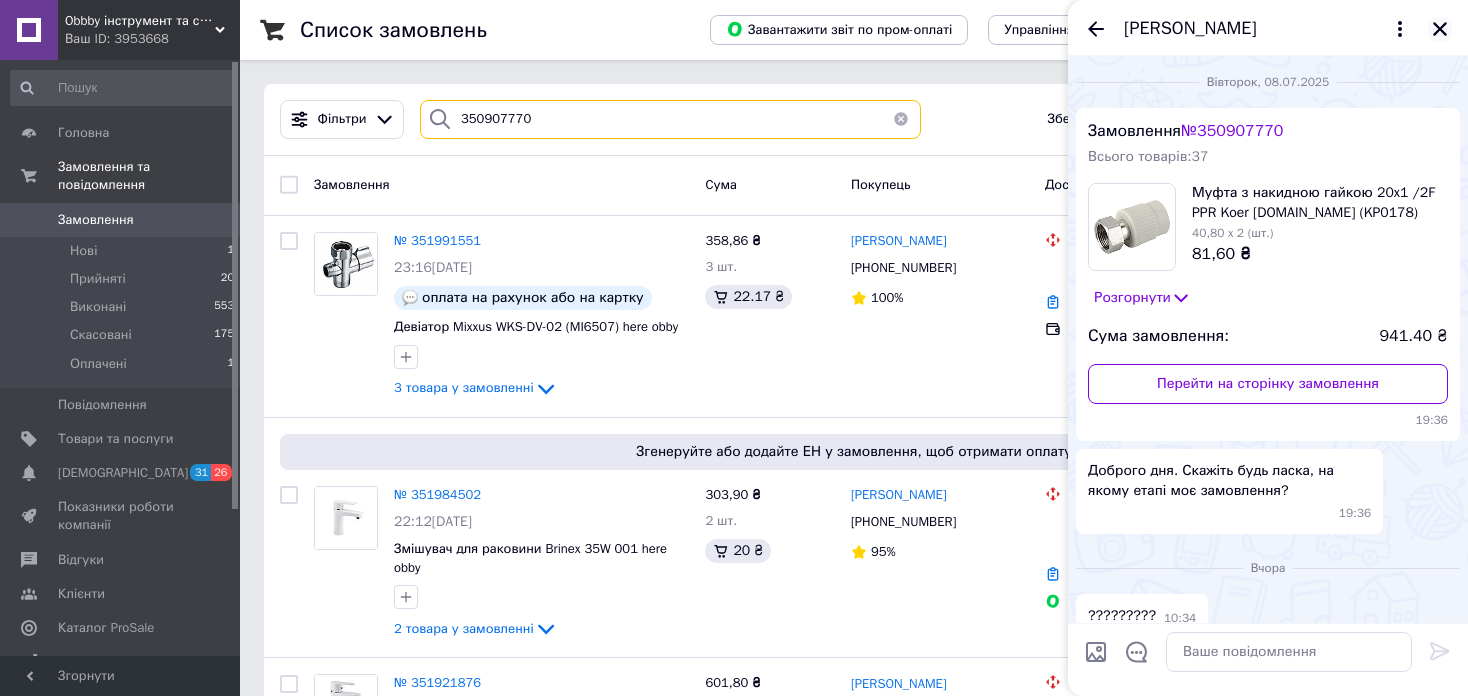 type on "350907770" 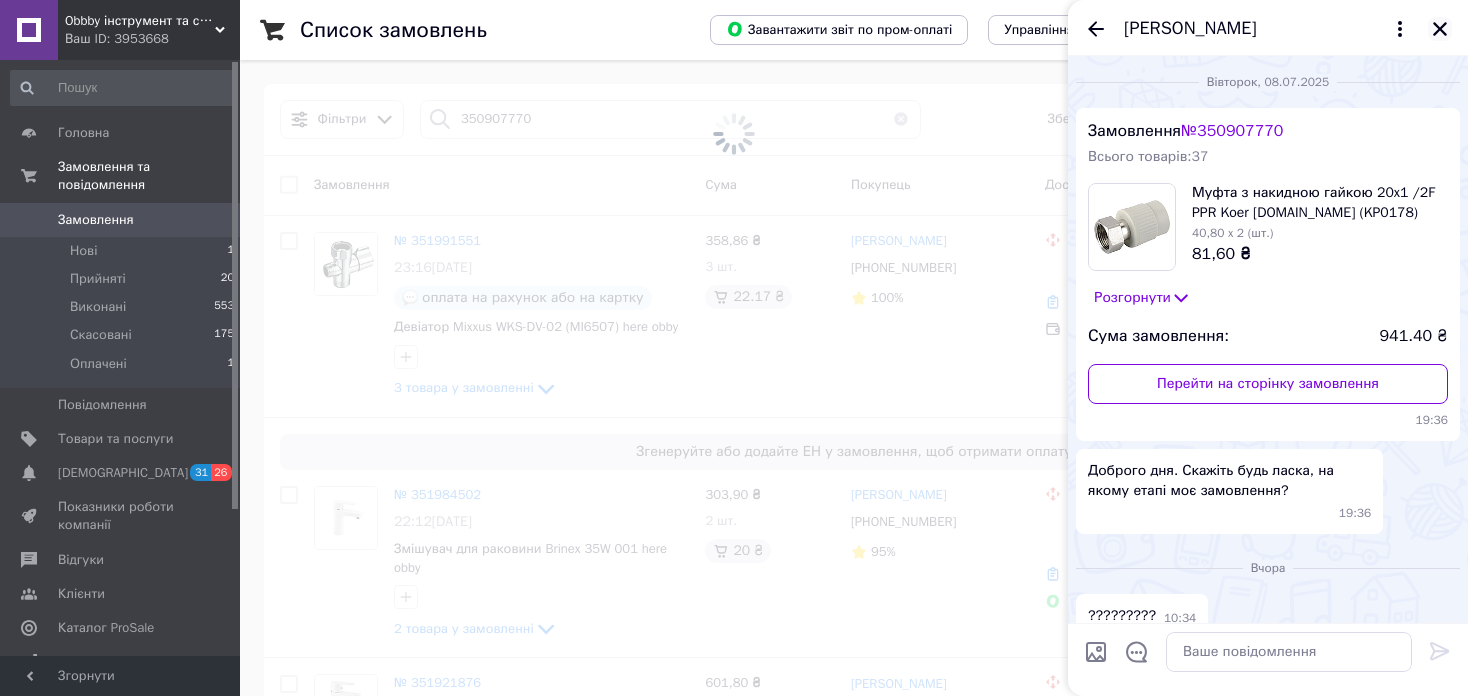 click 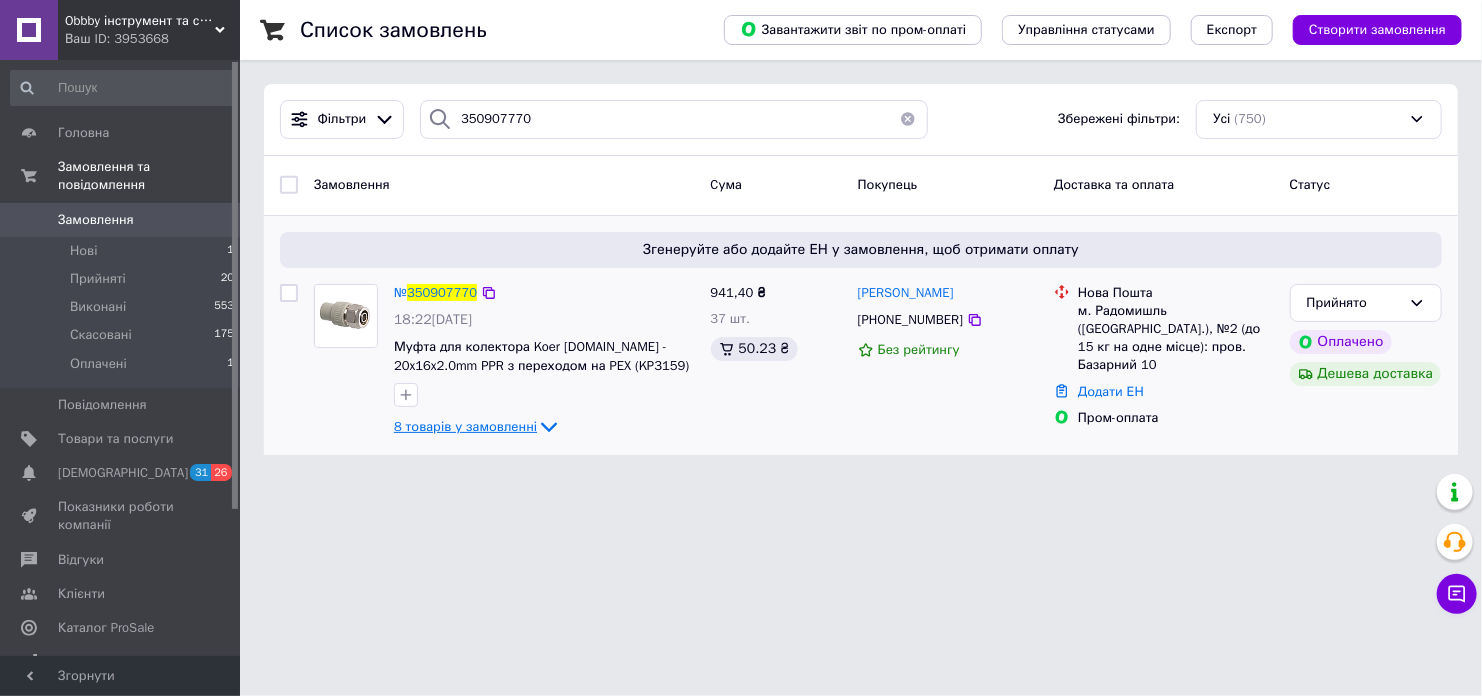 click on "8 товарів у замовленні" at bounding box center [465, 426] 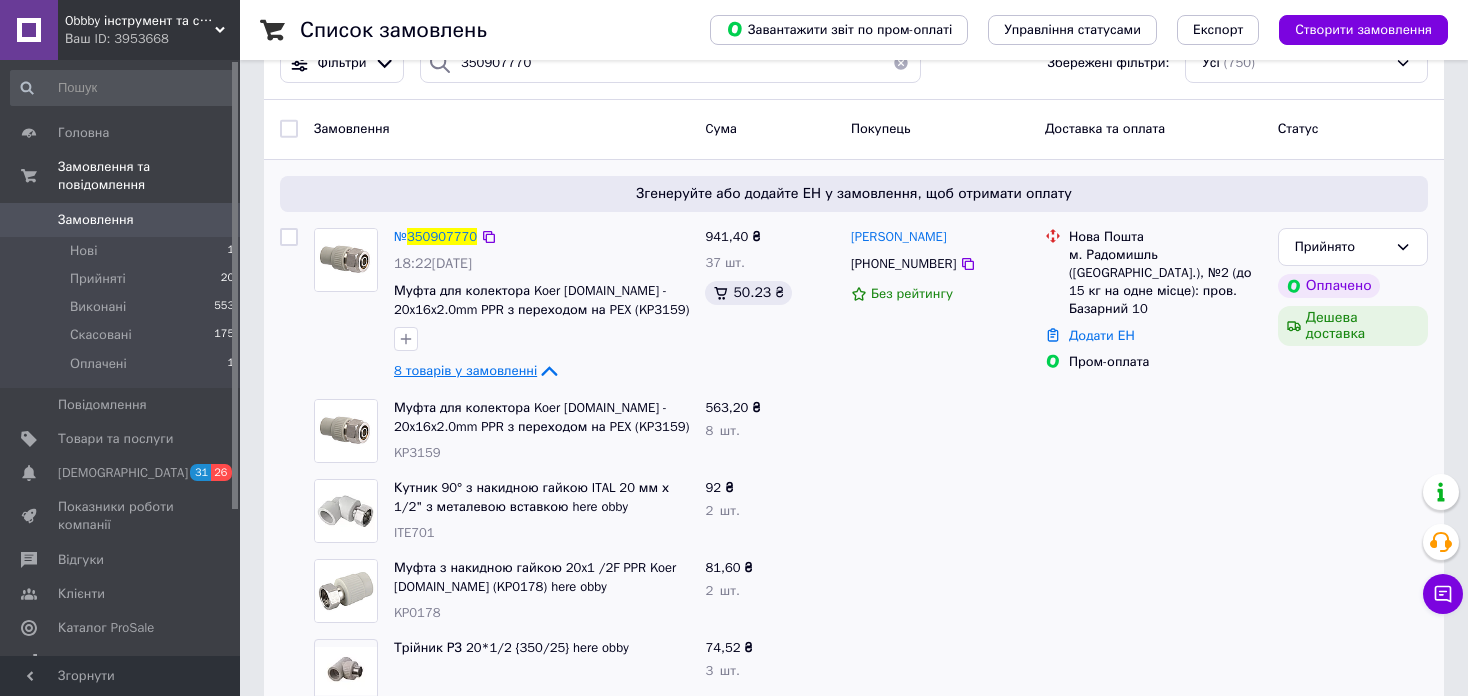 scroll, scrollTop: 300, scrollLeft: 0, axis: vertical 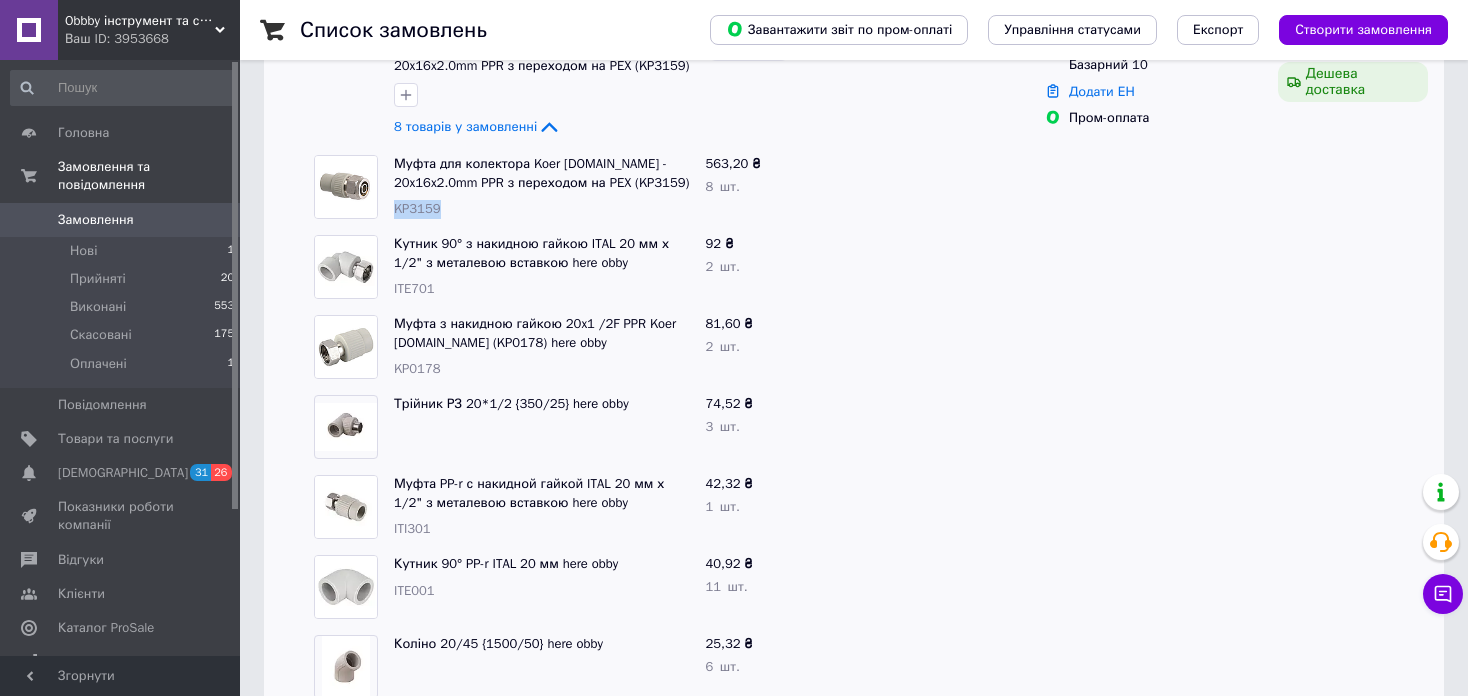 drag, startPoint x: 454, startPoint y: 201, endPoint x: 393, endPoint y: 207, distance: 61.294373 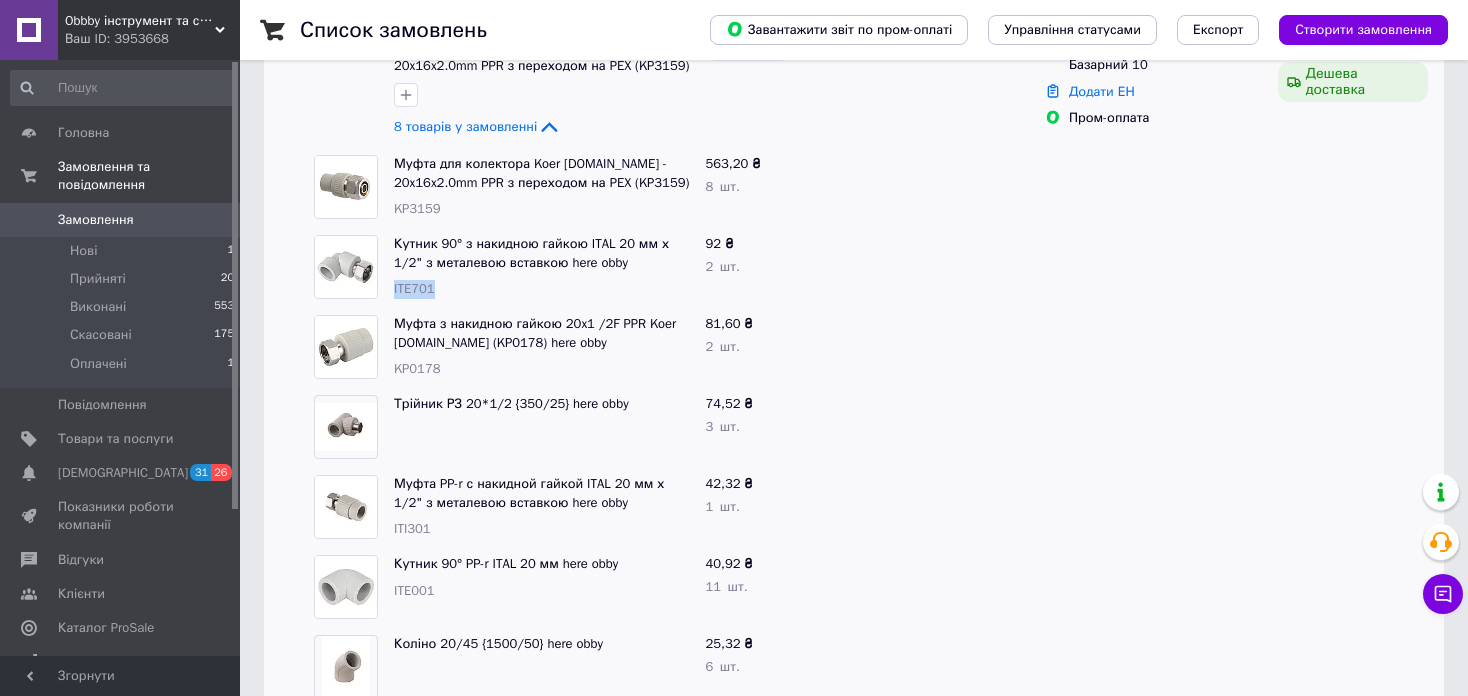 drag, startPoint x: 461, startPoint y: 289, endPoint x: 395, endPoint y: 288, distance: 66.007576 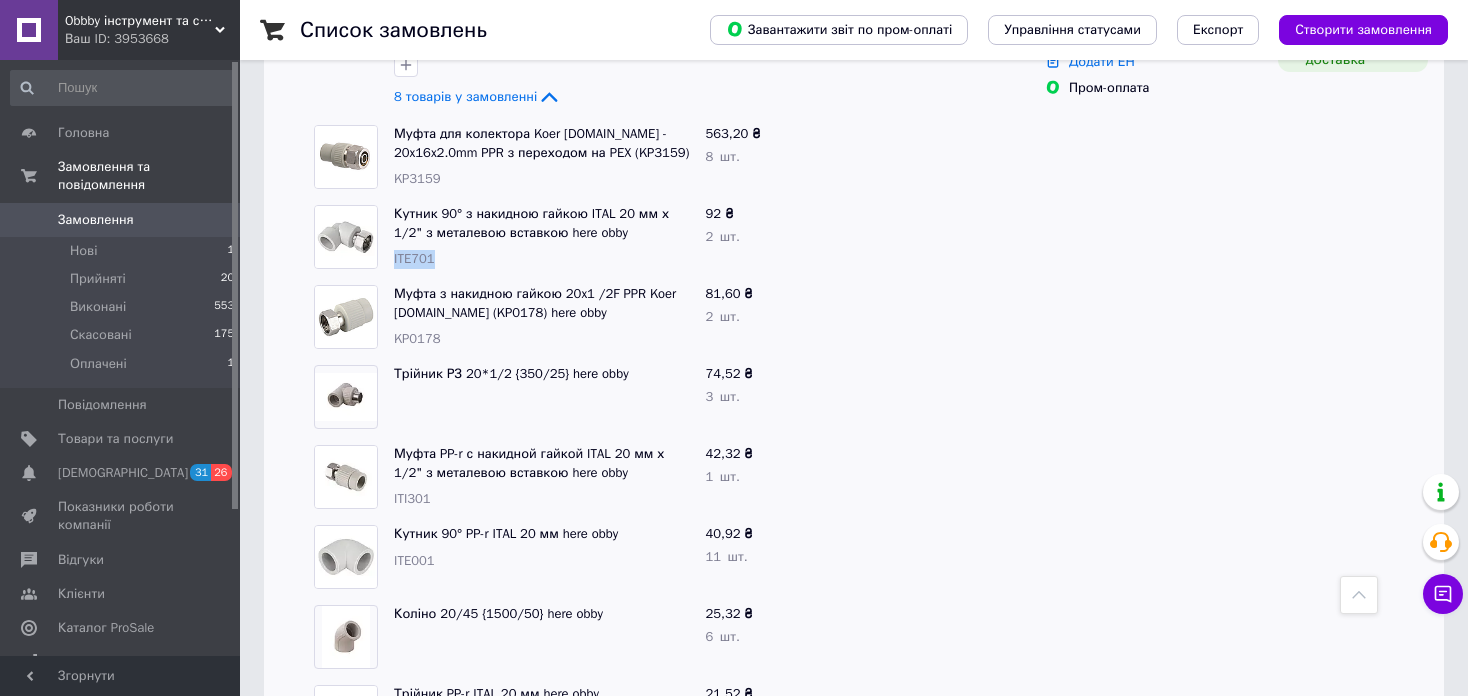 scroll, scrollTop: 323, scrollLeft: 0, axis: vertical 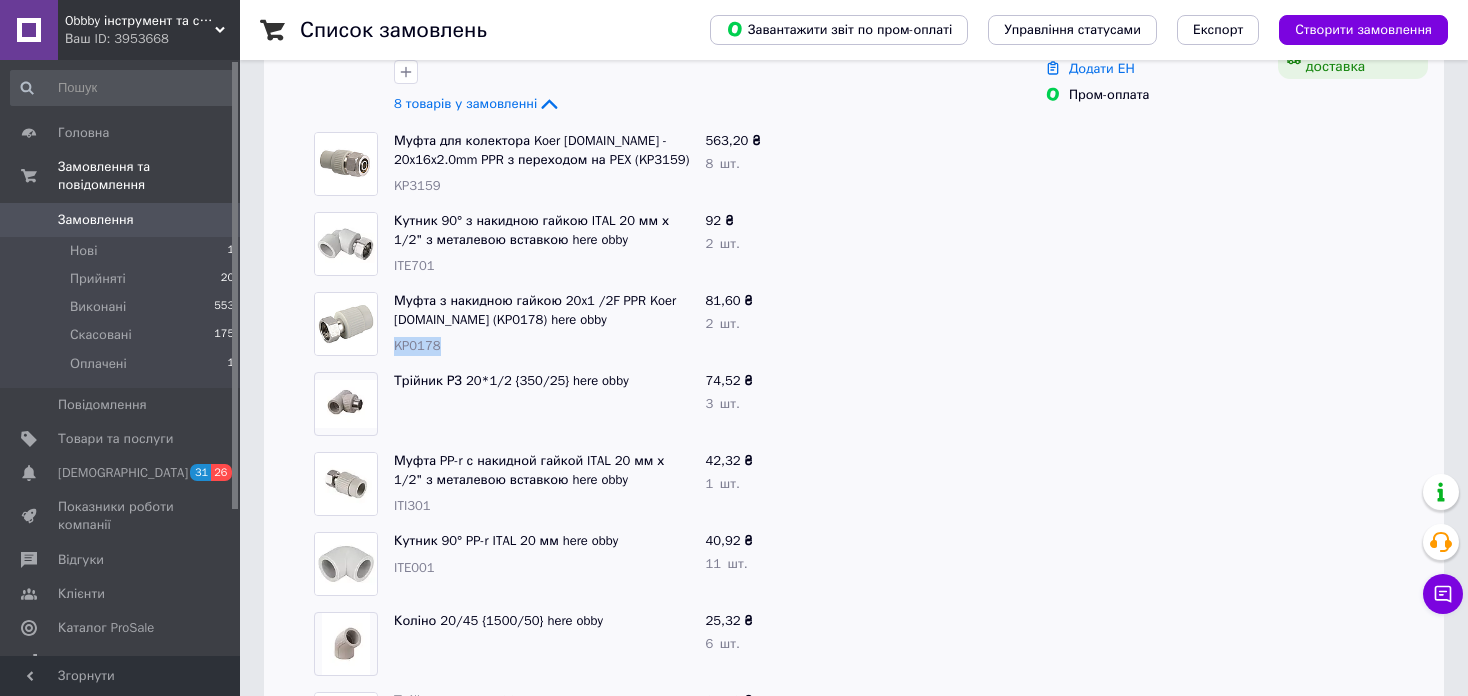 drag, startPoint x: 447, startPoint y: 345, endPoint x: 391, endPoint y: 345, distance: 56 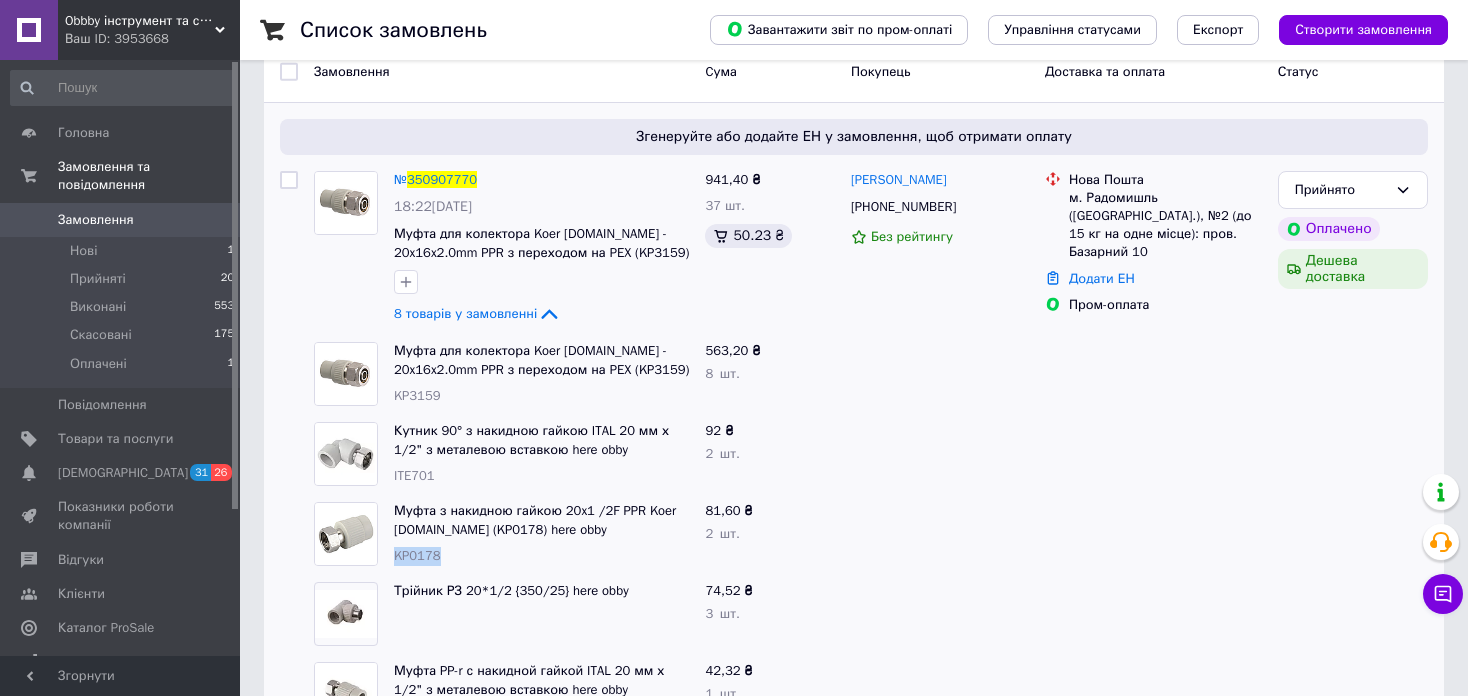 scroll, scrollTop: 100, scrollLeft: 0, axis: vertical 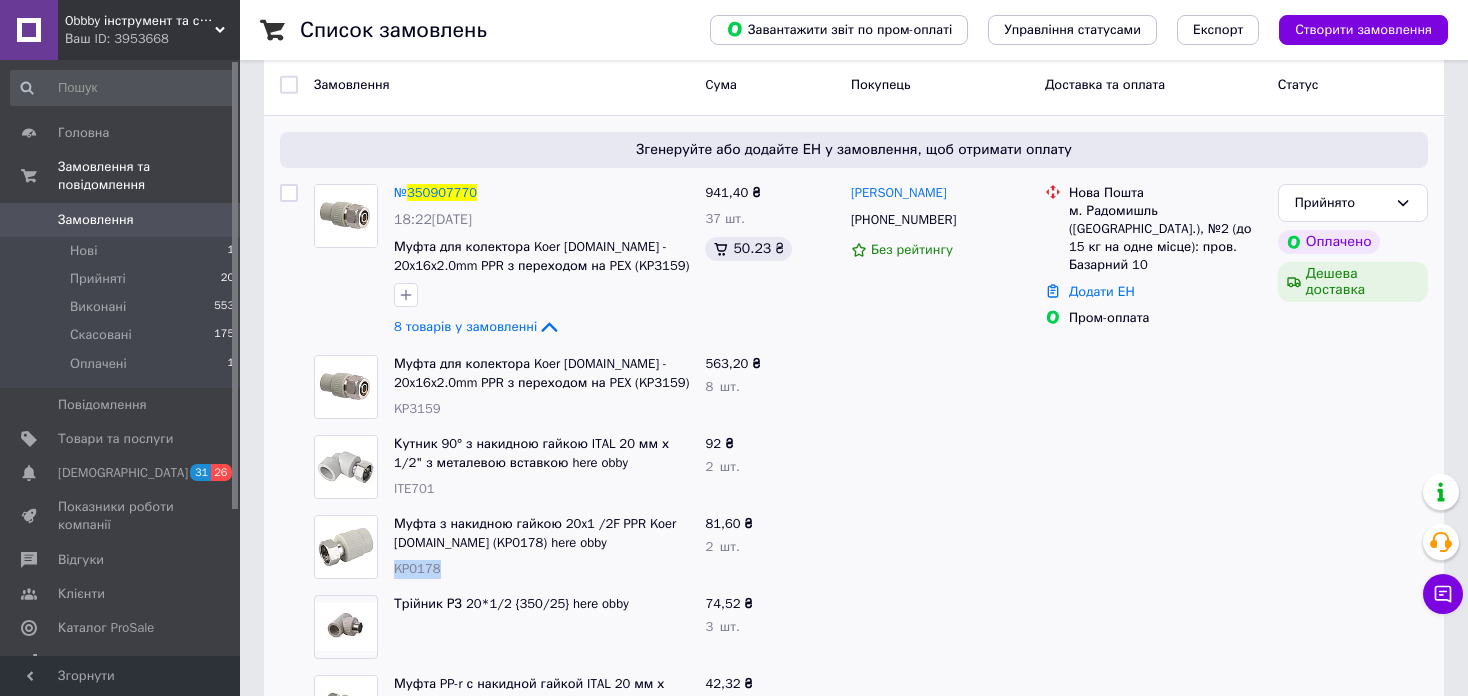 click on "KP0178" at bounding box center [541, 569] 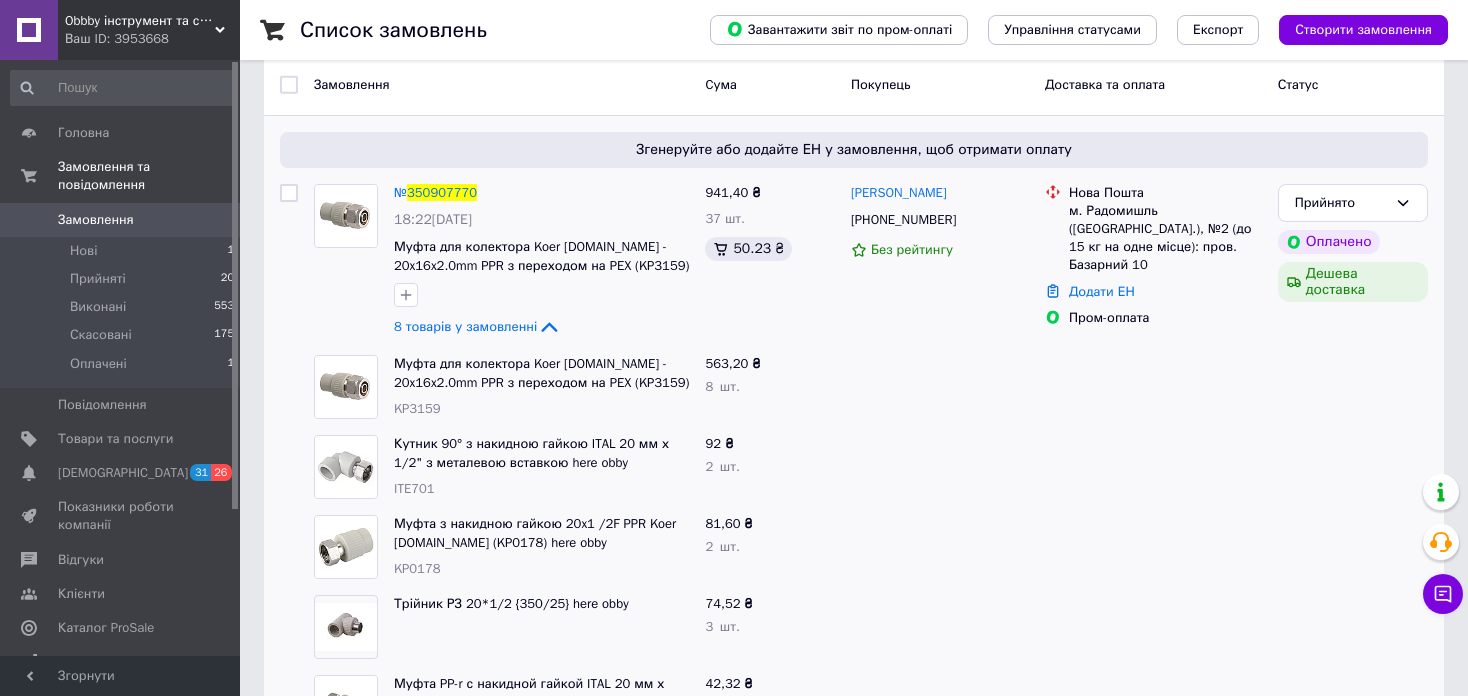 click on "KP0178" at bounding box center [417, 568] 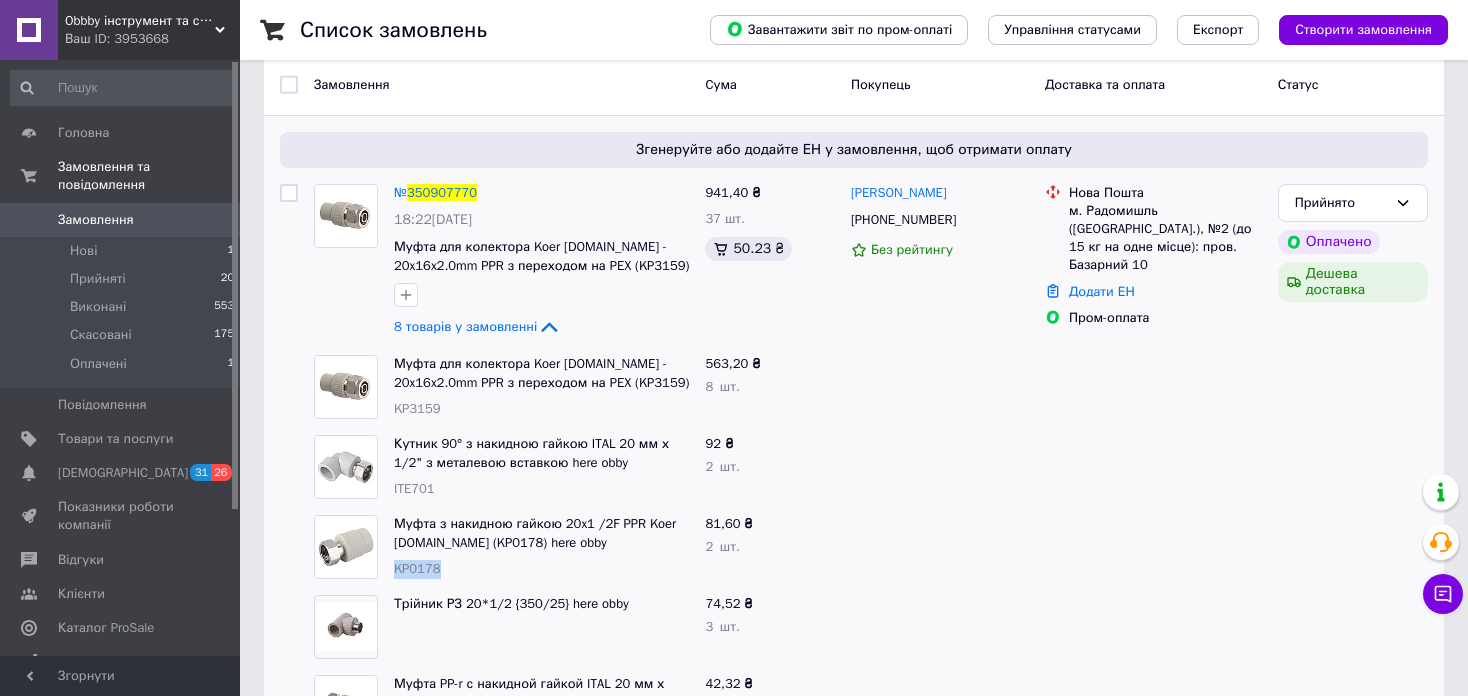 drag, startPoint x: 448, startPoint y: 569, endPoint x: 392, endPoint y: 568, distance: 56.008926 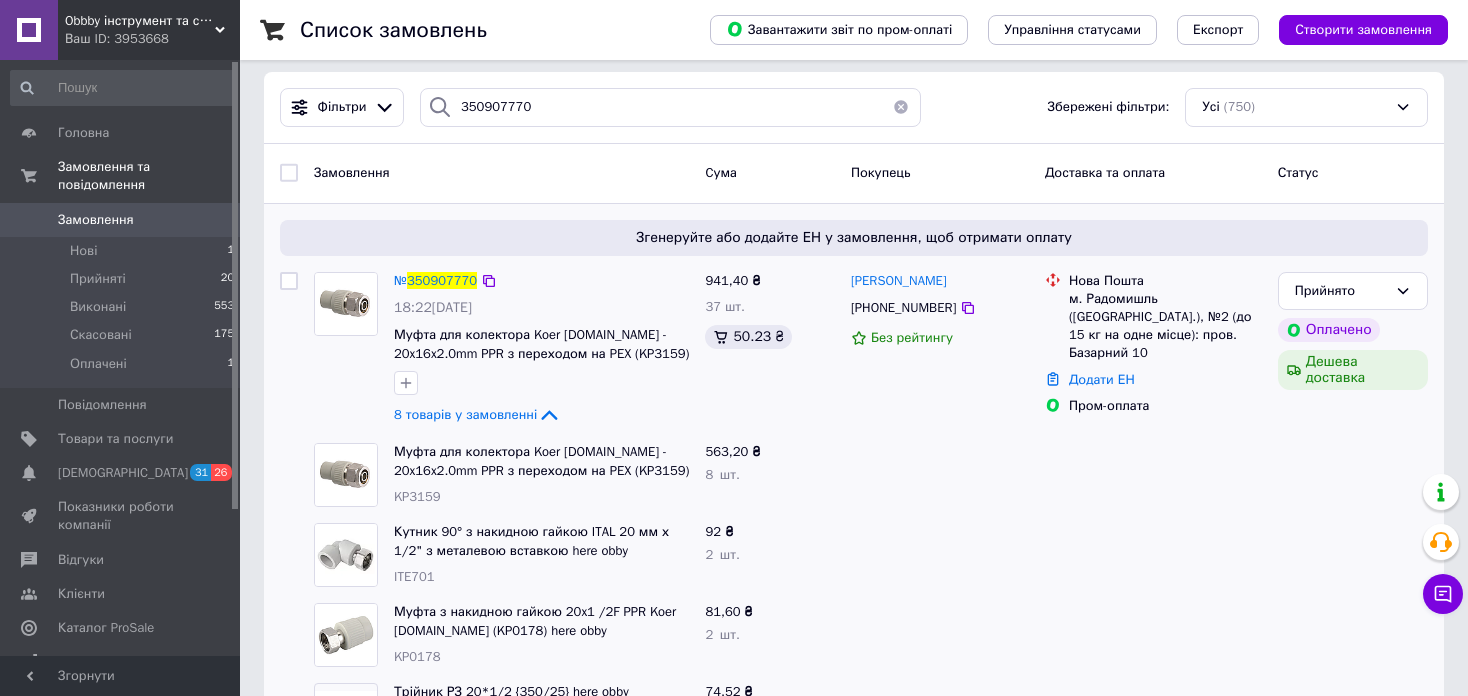scroll, scrollTop: 0, scrollLeft: 0, axis: both 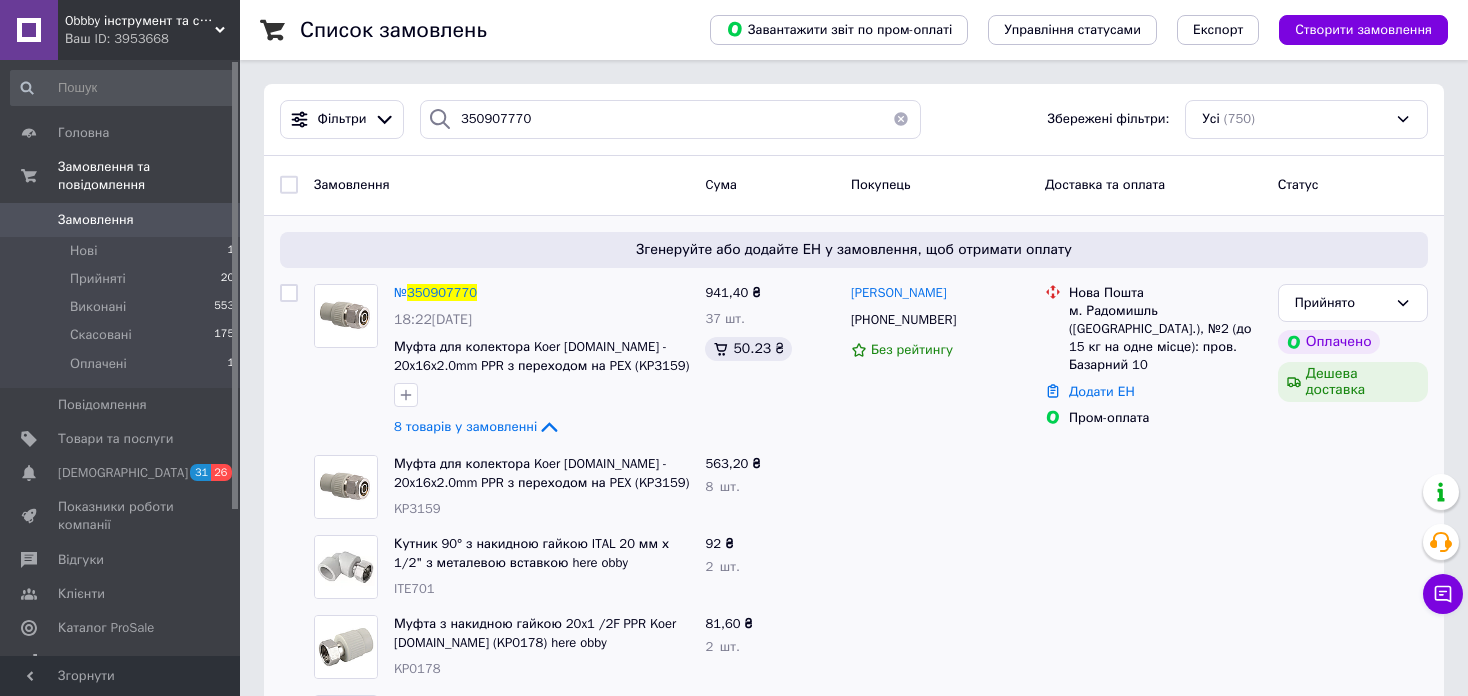click on "Замовлення" at bounding box center [96, 220] 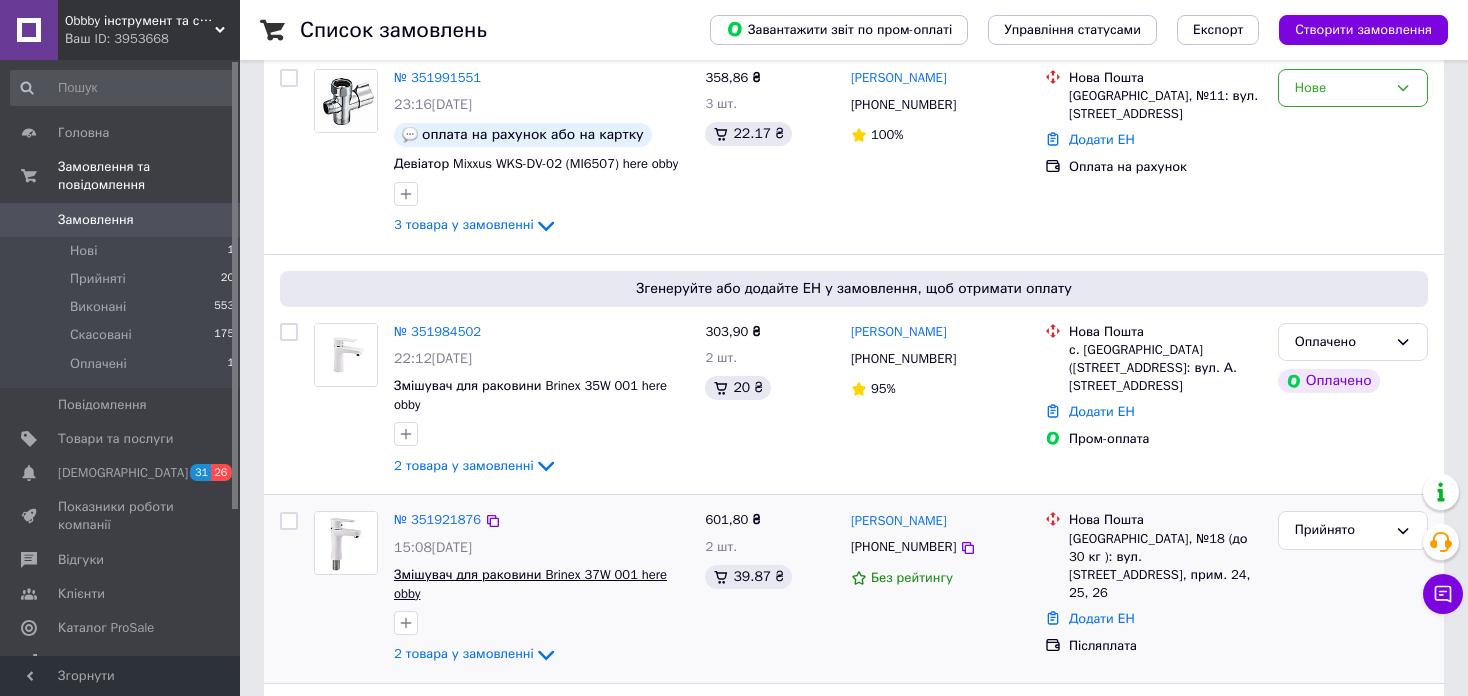 scroll, scrollTop: 100, scrollLeft: 0, axis: vertical 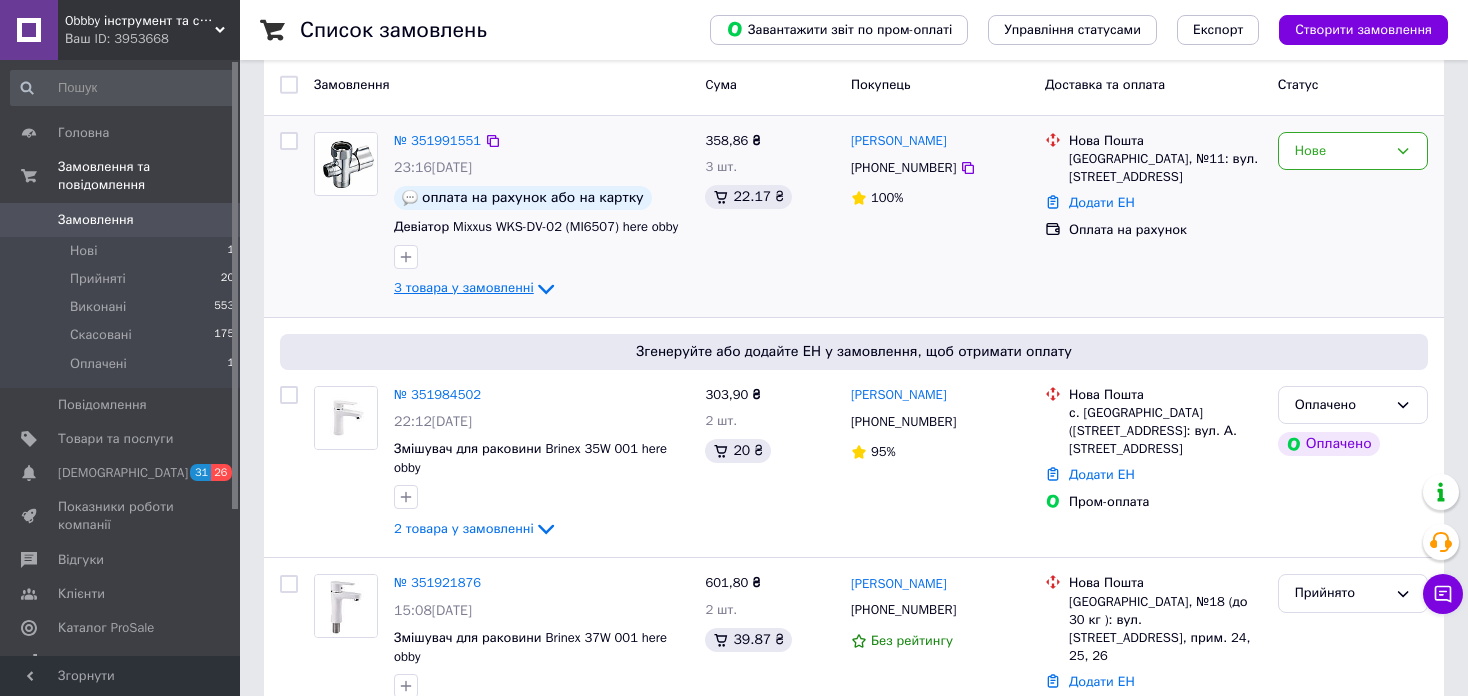 click 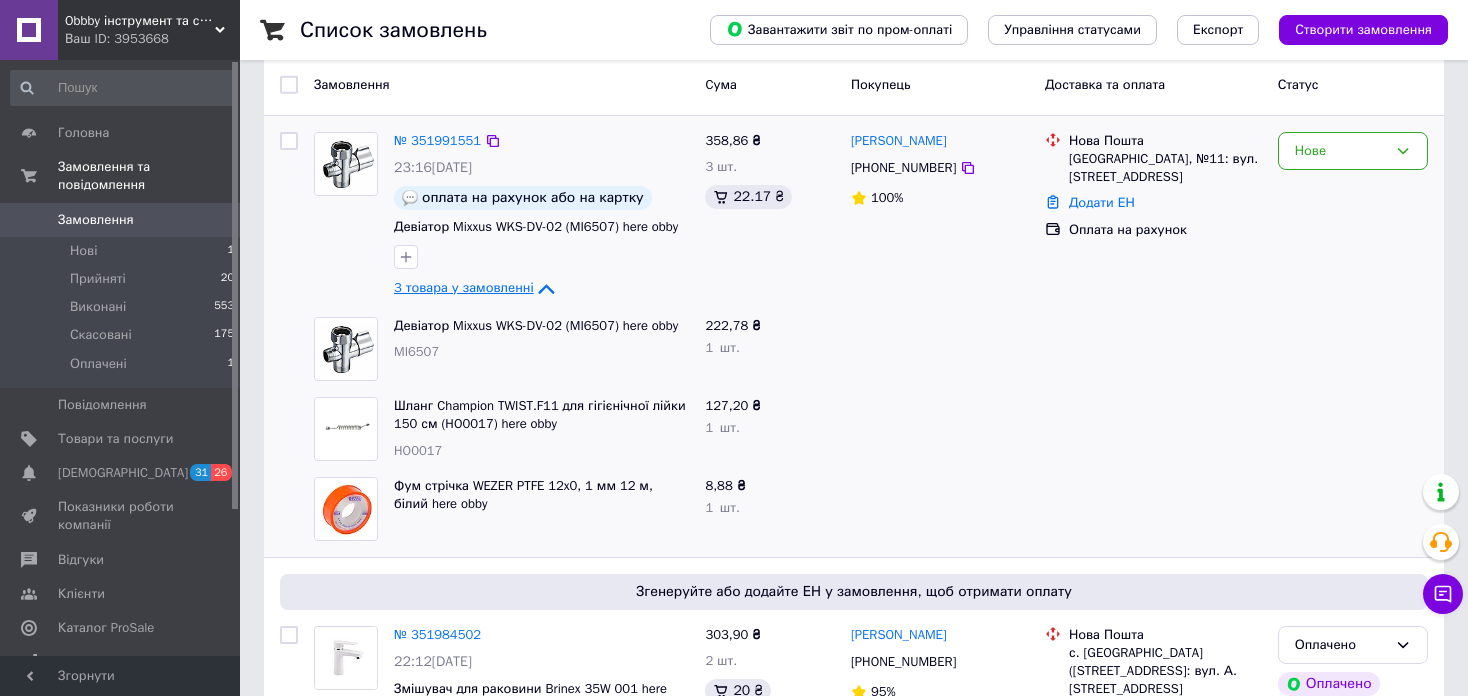 click on "3 товара у замовленні" at bounding box center [464, 287] 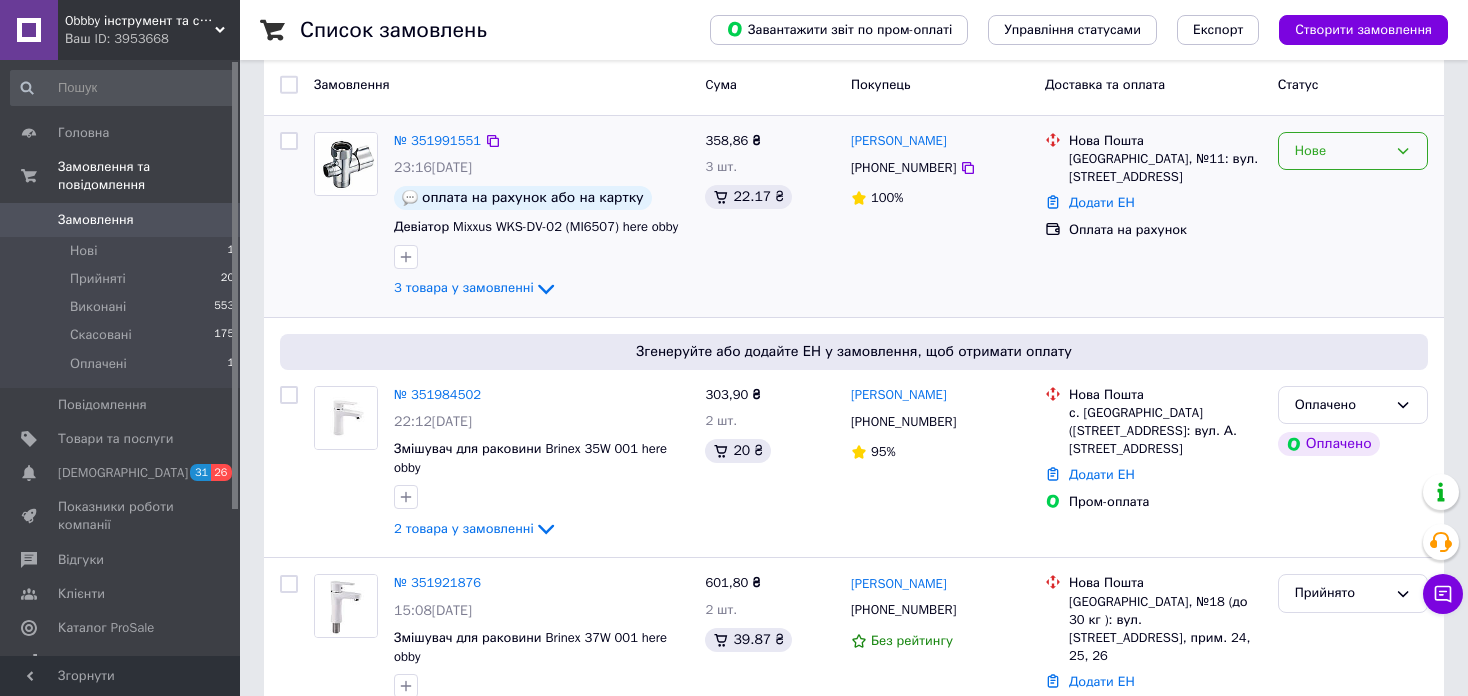 click on "Нове" at bounding box center [1341, 151] 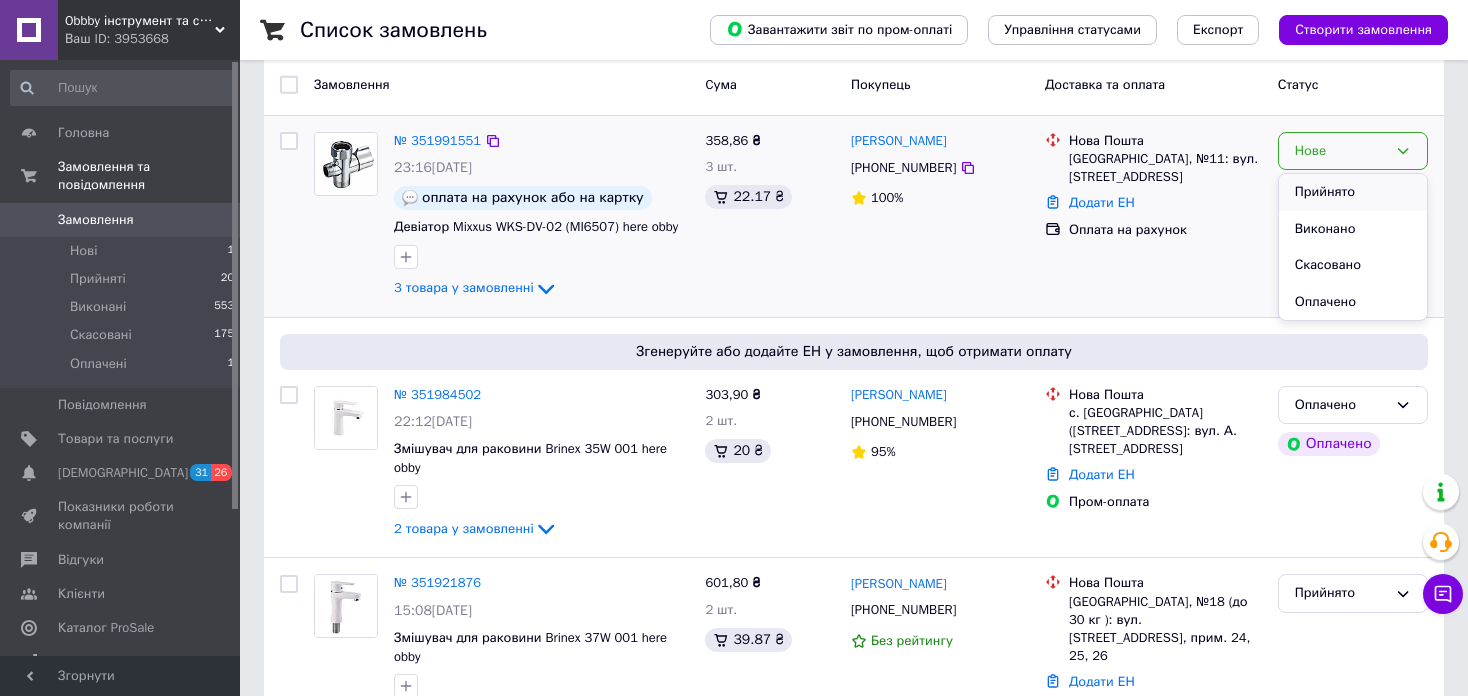 click on "Прийнято" at bounding box center (1353, 192) 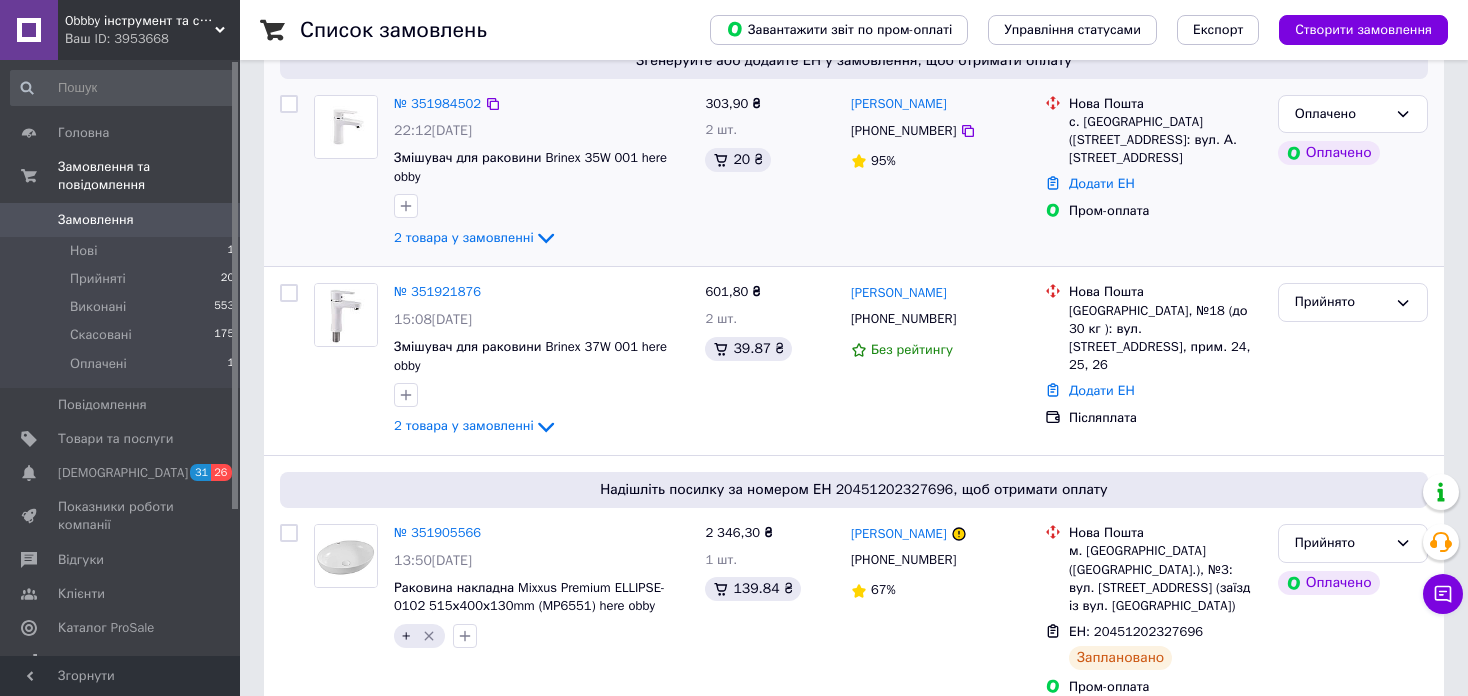 scroll, scrollTop: 400, scrollLeft: 0, axis: vertical 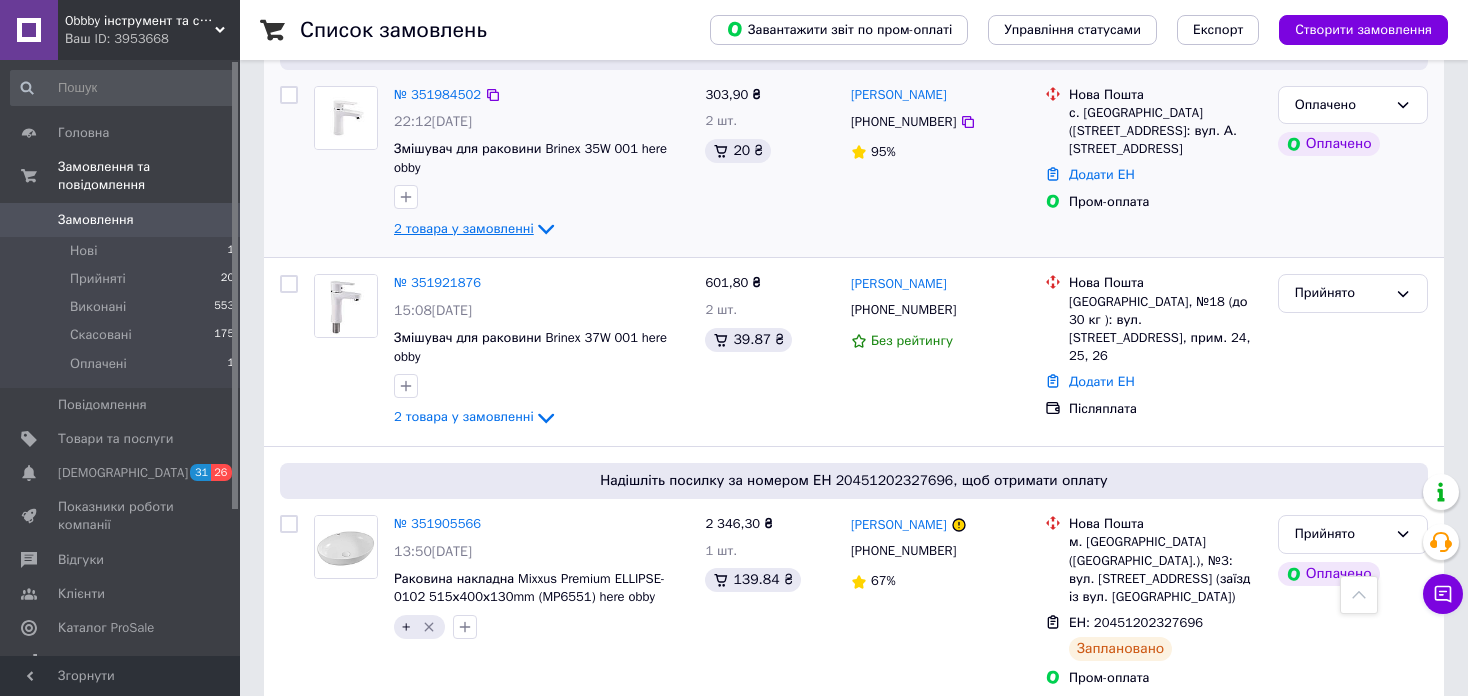 click on "2 товара у замовленні" at bounding box center (464, 228) 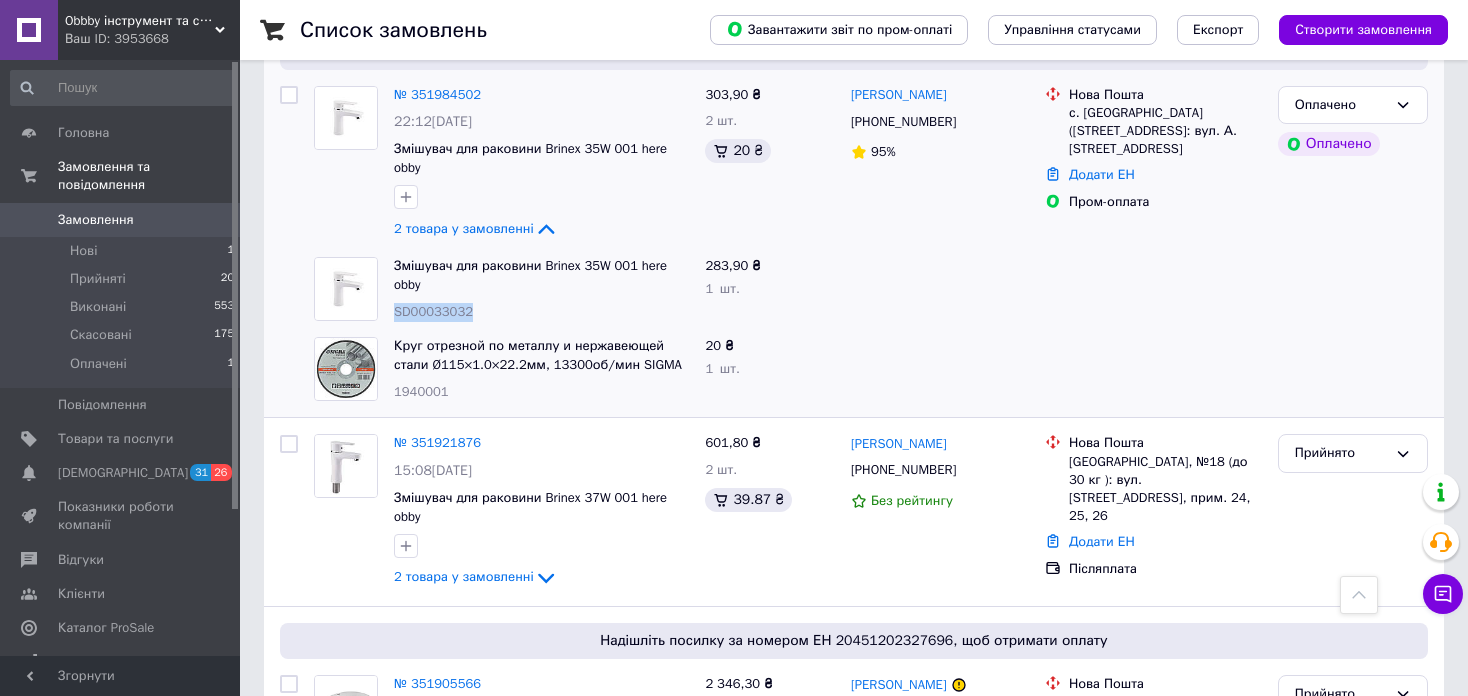 drag, startPoint x: 475, startPoint y: 317, endPoint x: 387, endPoint y: 314, distance: 88.051125 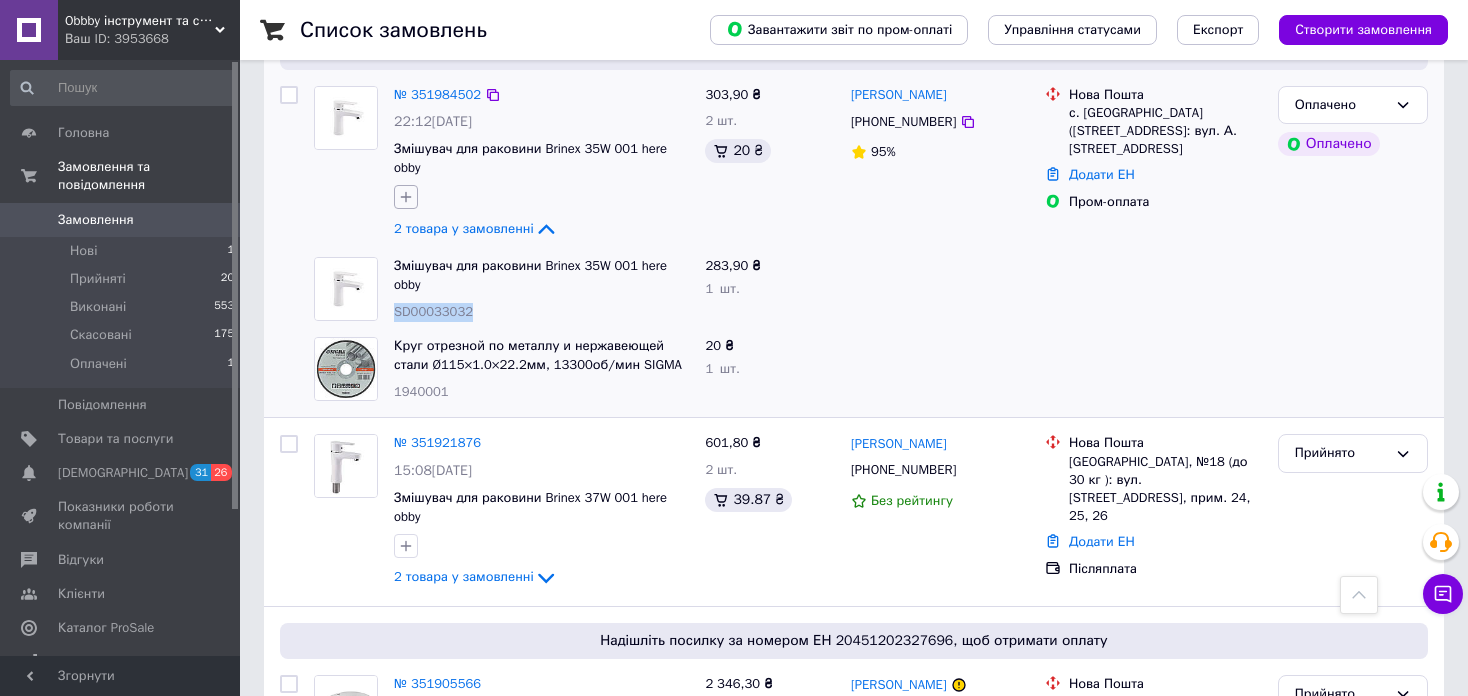 click 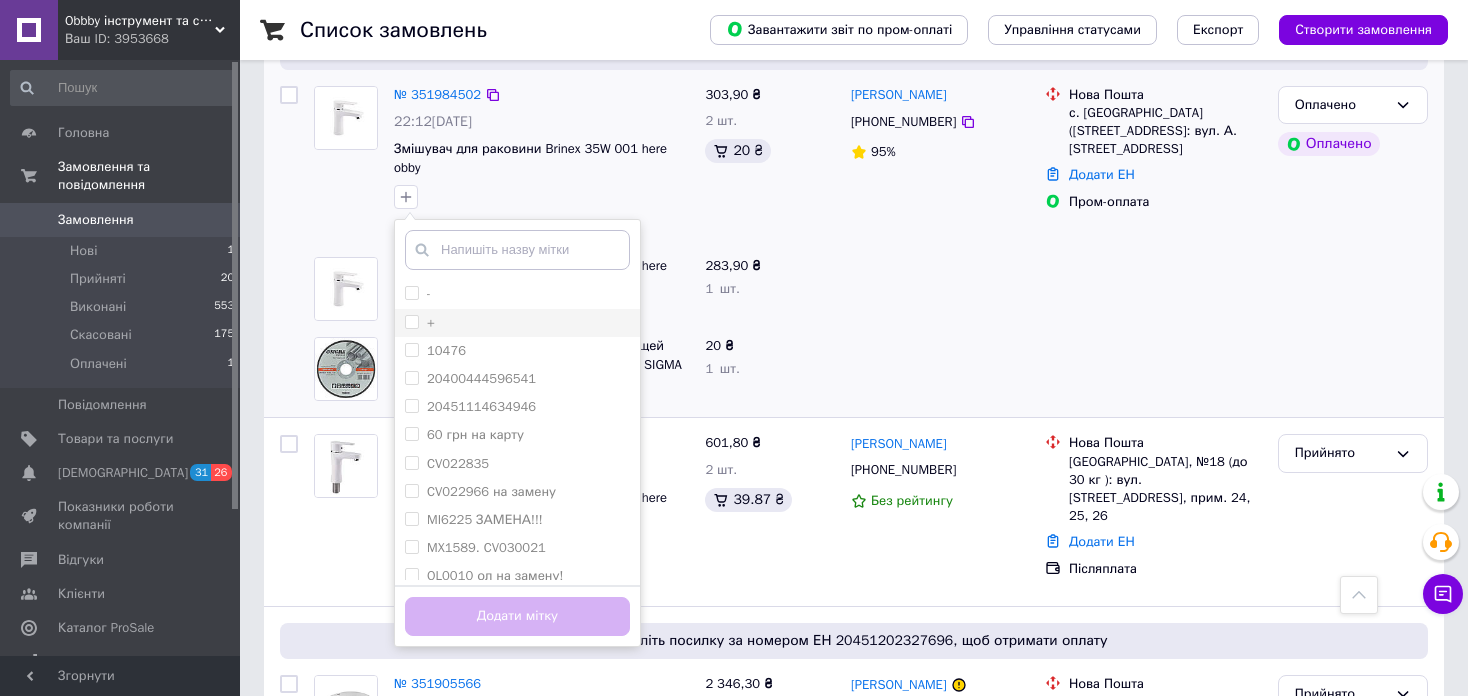 click on "+" at bounding box center [411, 321] 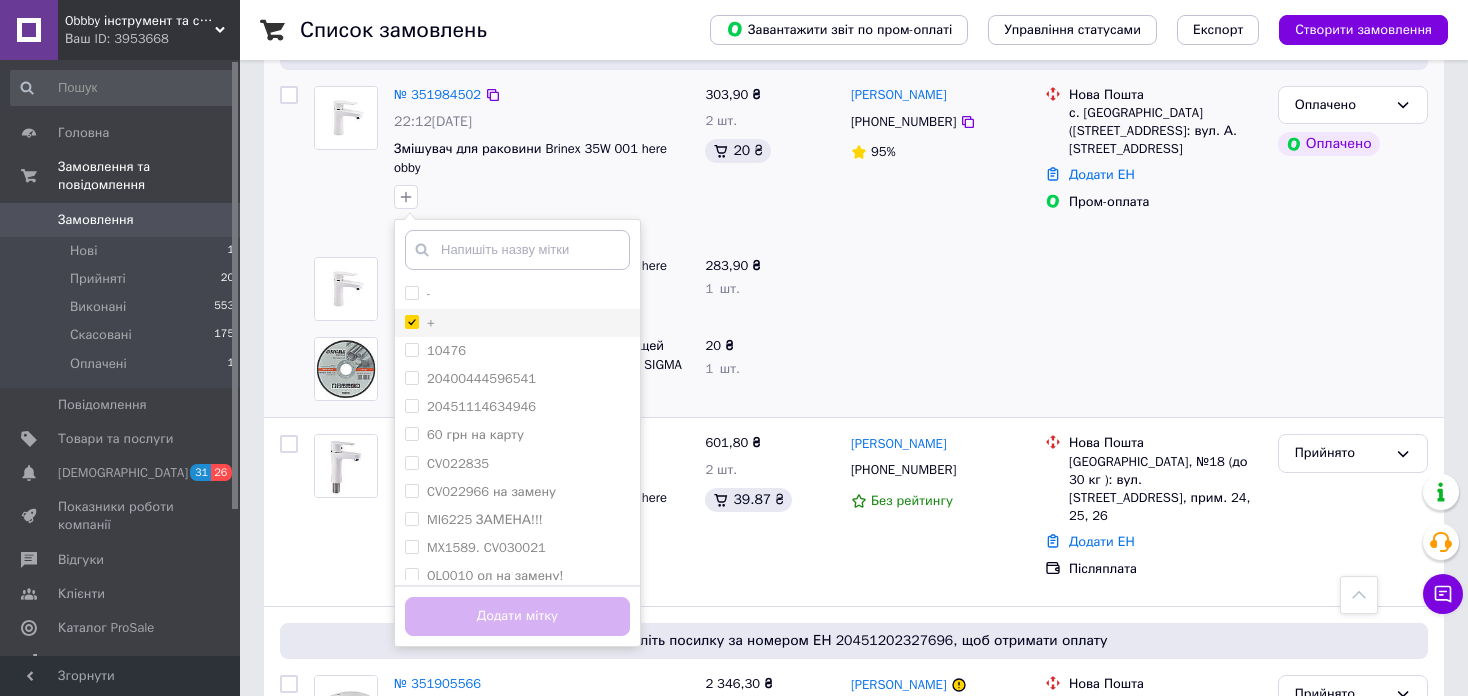 checkbox on "true" 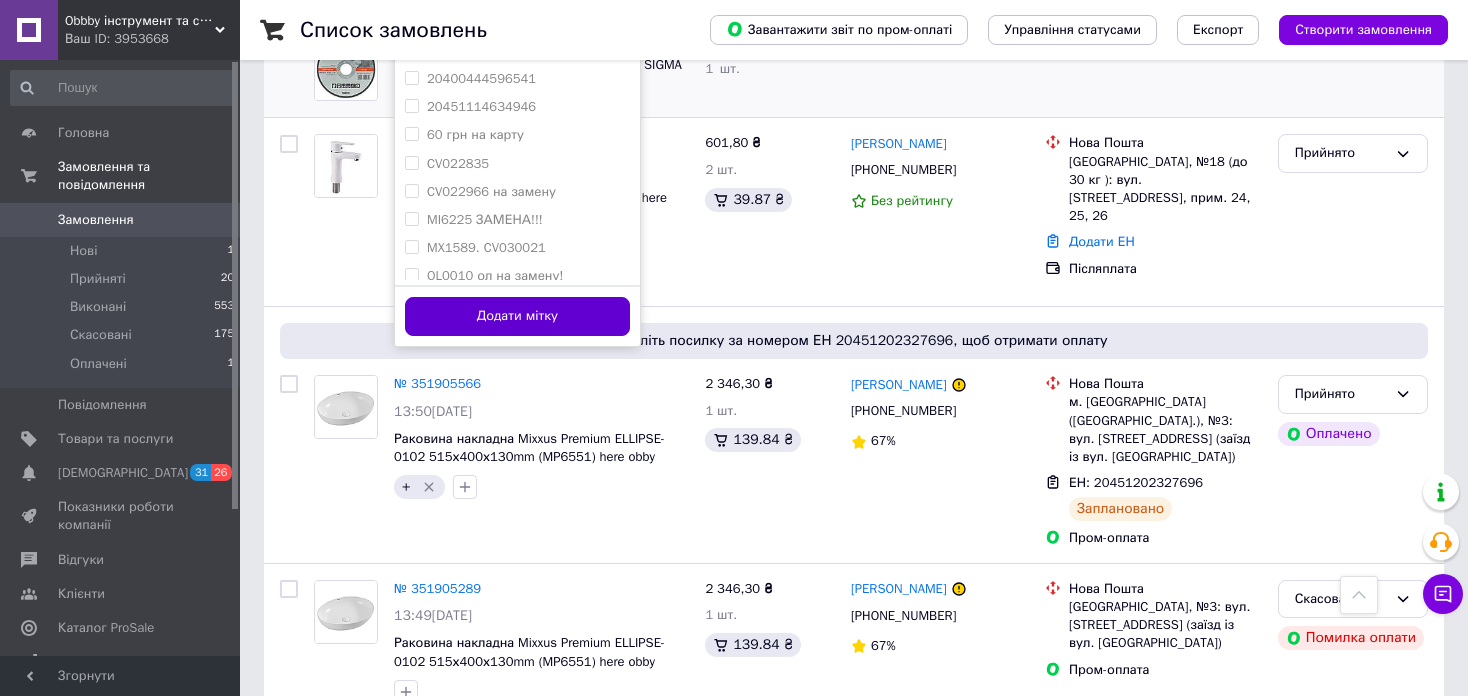 click on "Додати мітку" at bounding box center (517, 316) 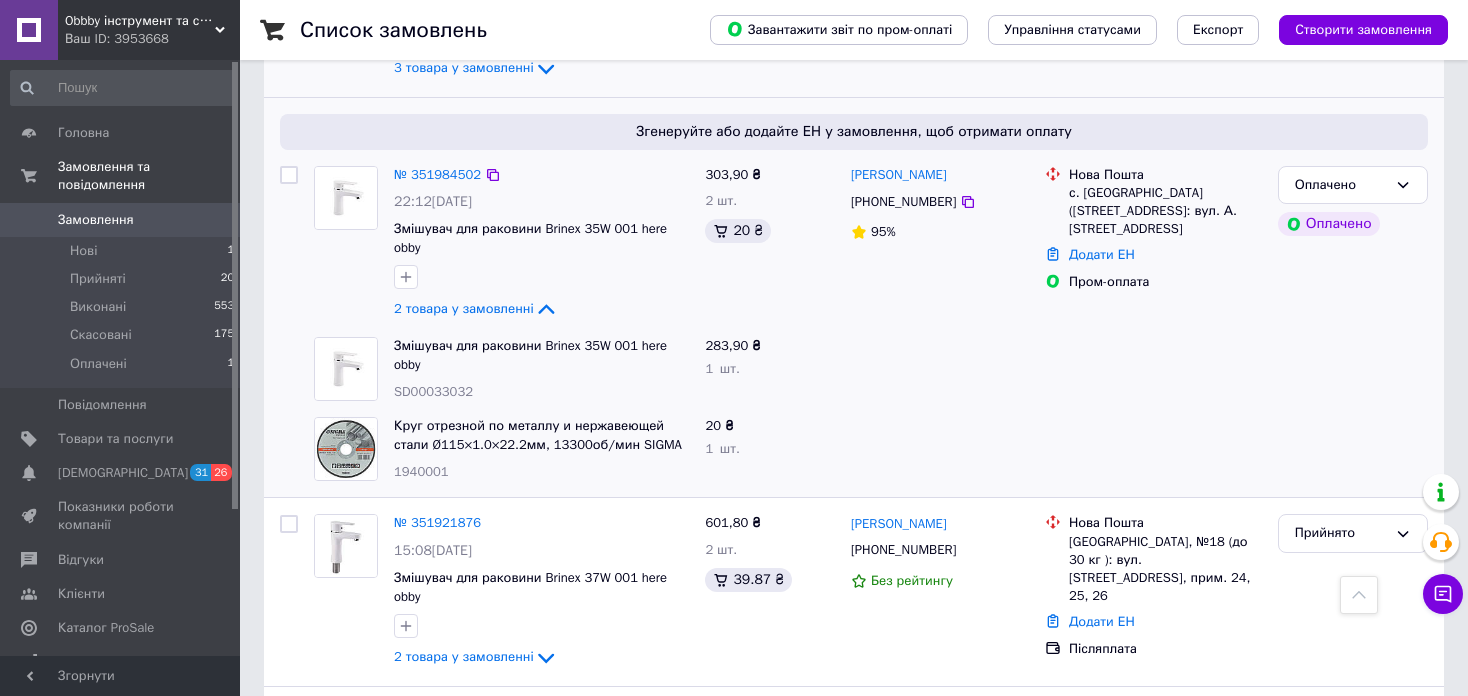 scroll, scrollTop: 300, scrollLeft: 0, axis: vertical 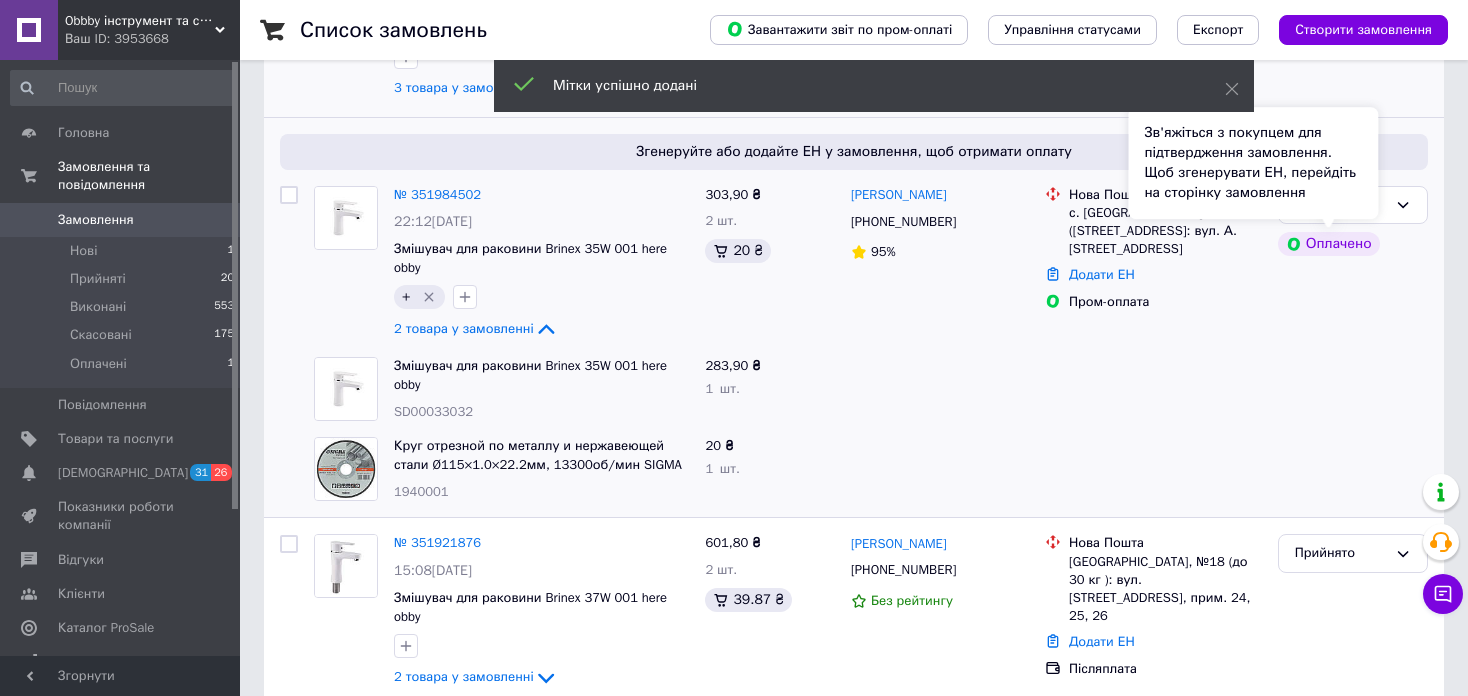 click on "Зв'яжіться з покупцем для підтвердження замовлення.
Щоб згенерувати ЕН, перейдіть на сторінку замовлення" at bounding box center [1253, 163] 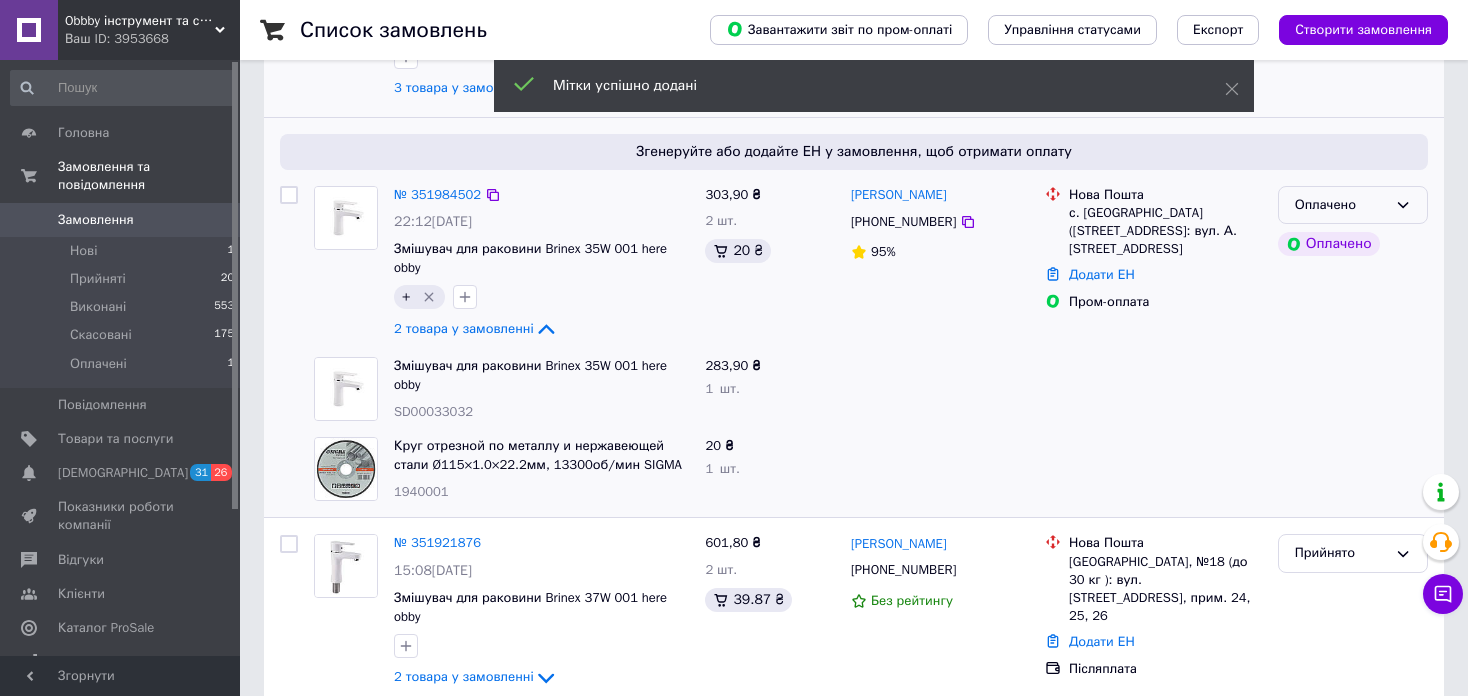 click on "Оплачено" at bounding box center [1353, 205] 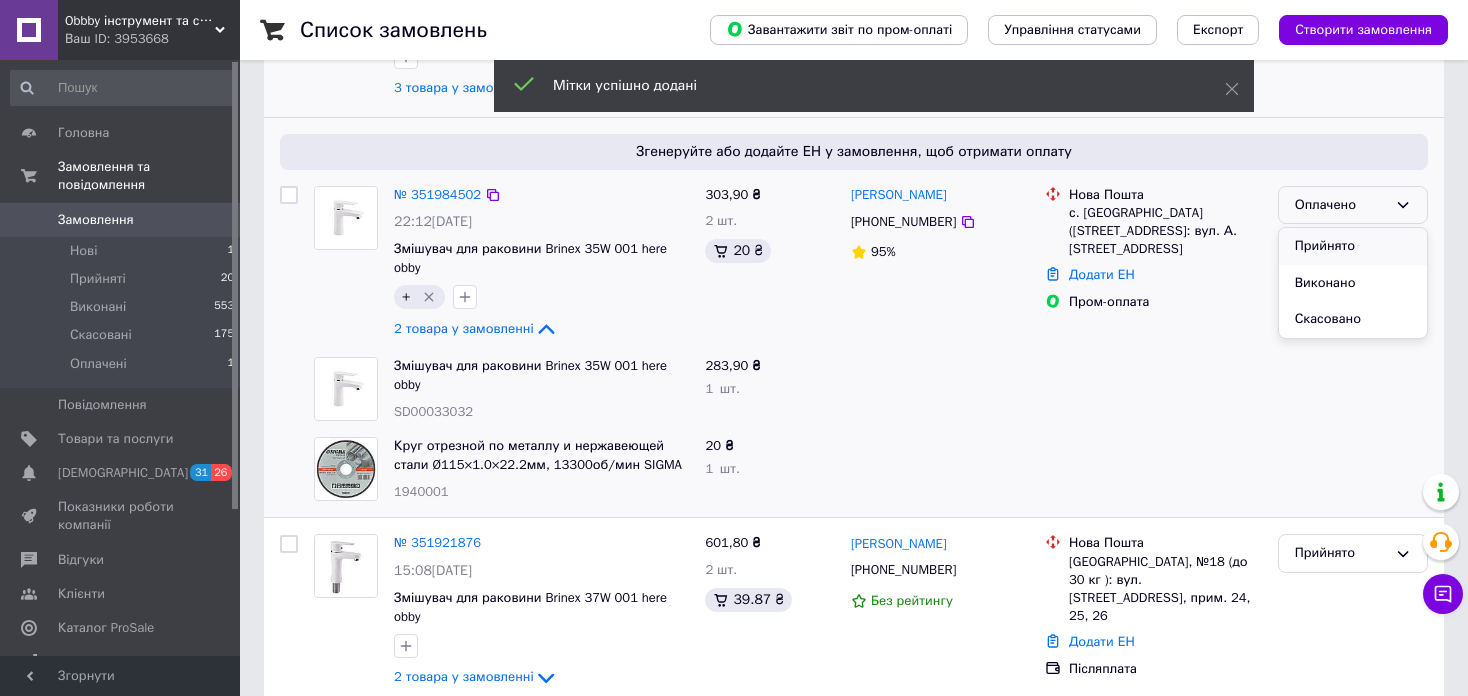 click on "Прийнято" at bounding box center (1353, 246) 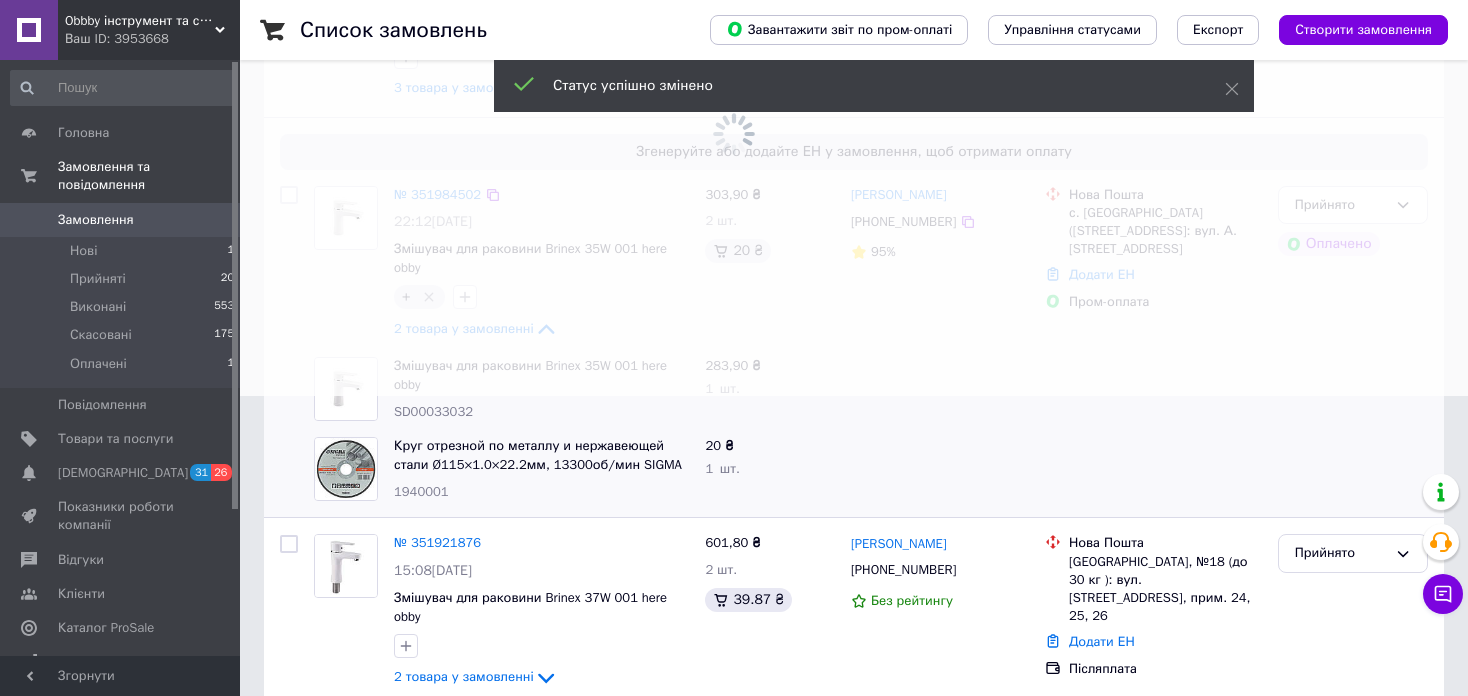 click at bounding box center (734, 48) 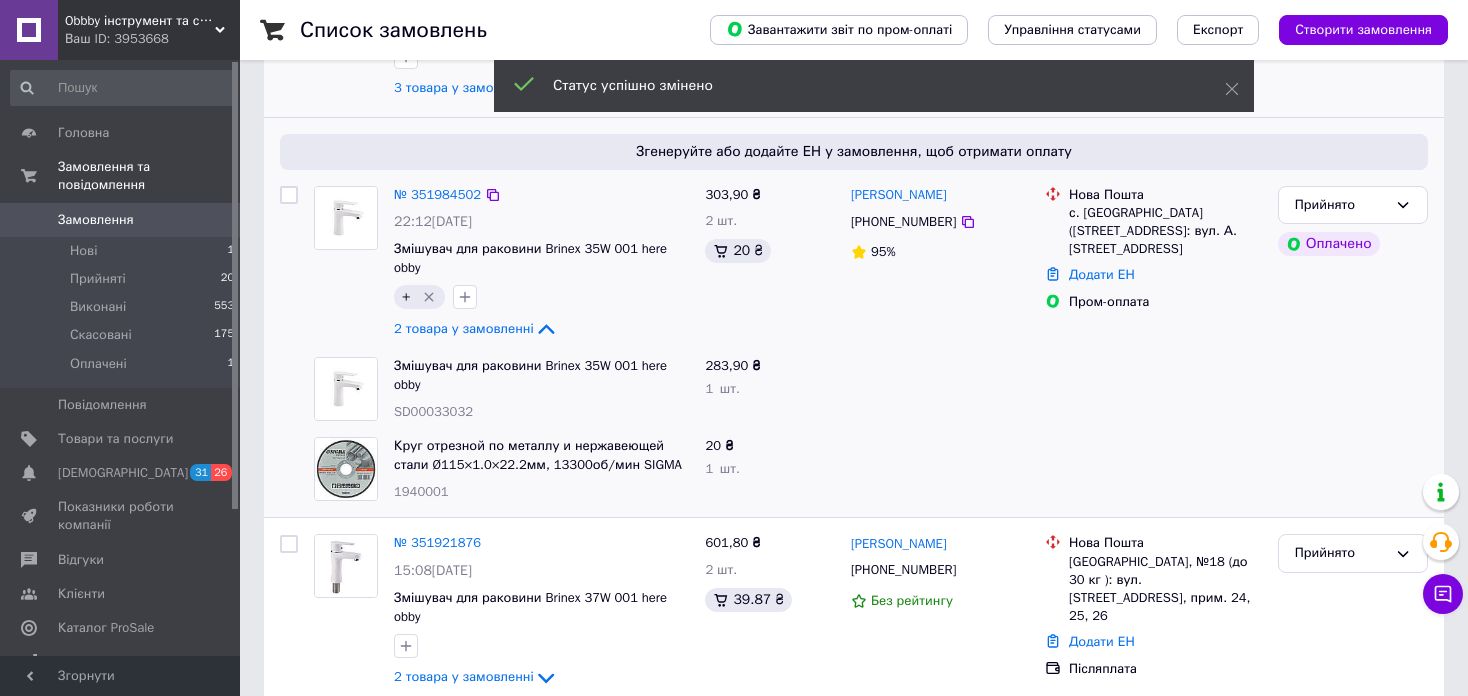 click on "№ 351984502" at bounding box center (437, 194) 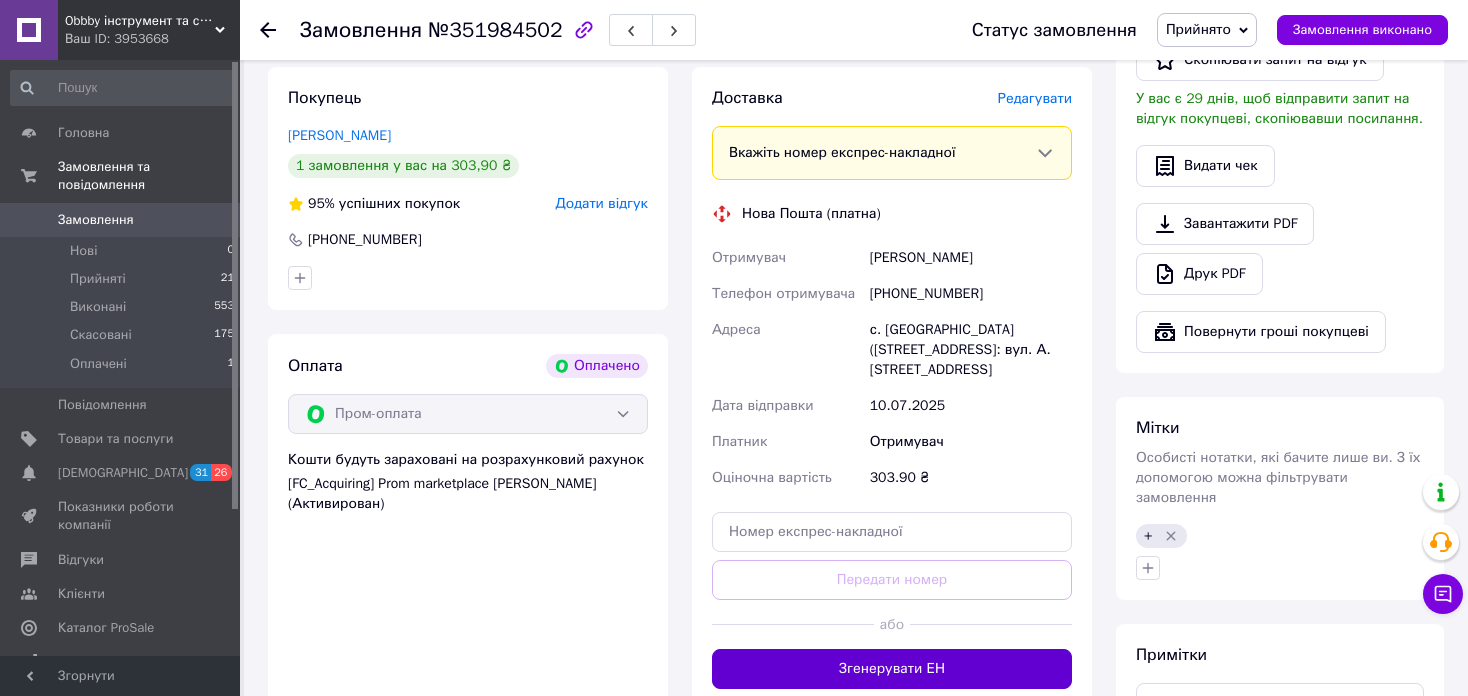 click on "Згенерувати ЕН" at bounding box center (892, 669) 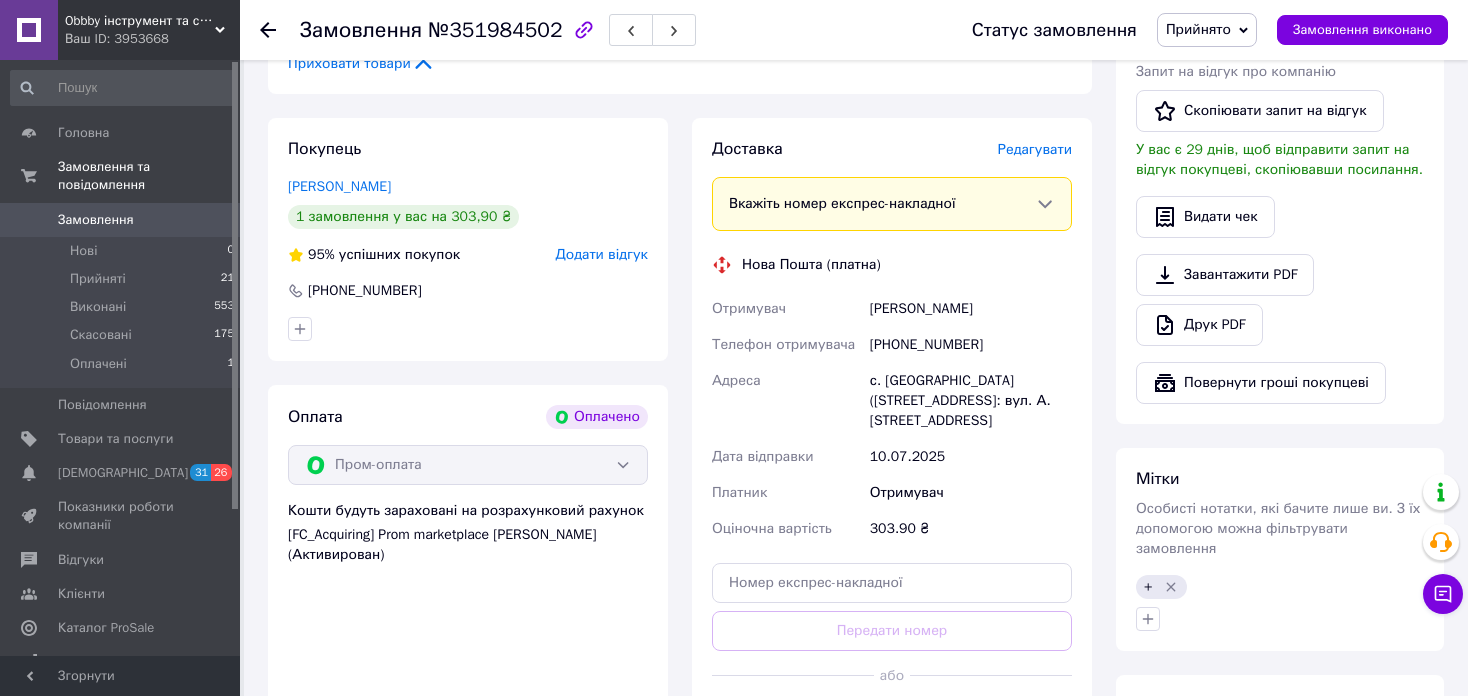 scroll, scrollTop: 853, scrollLeft: 0, axis: vertical 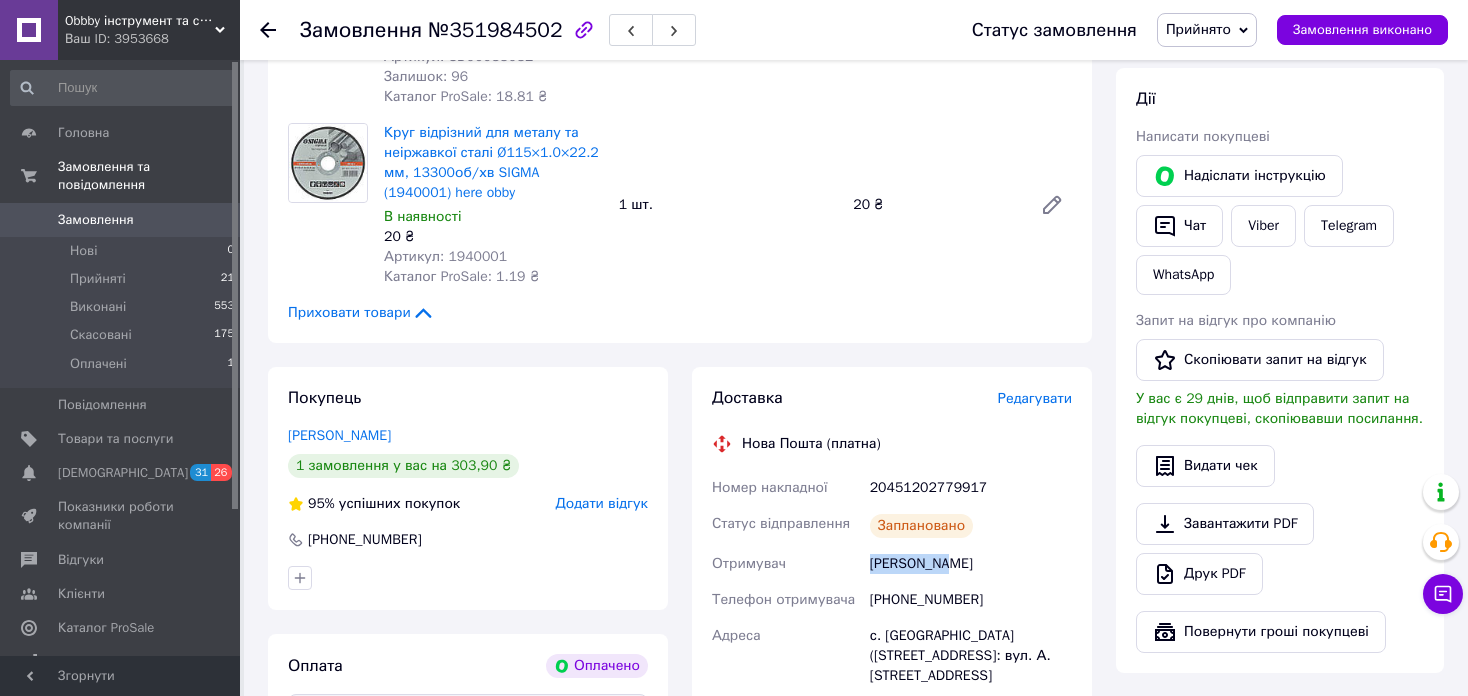 drag, startPoint x: 943, startPoint y: 560, endPoint x: 857, endPoint y: 564, distance: 86.09297 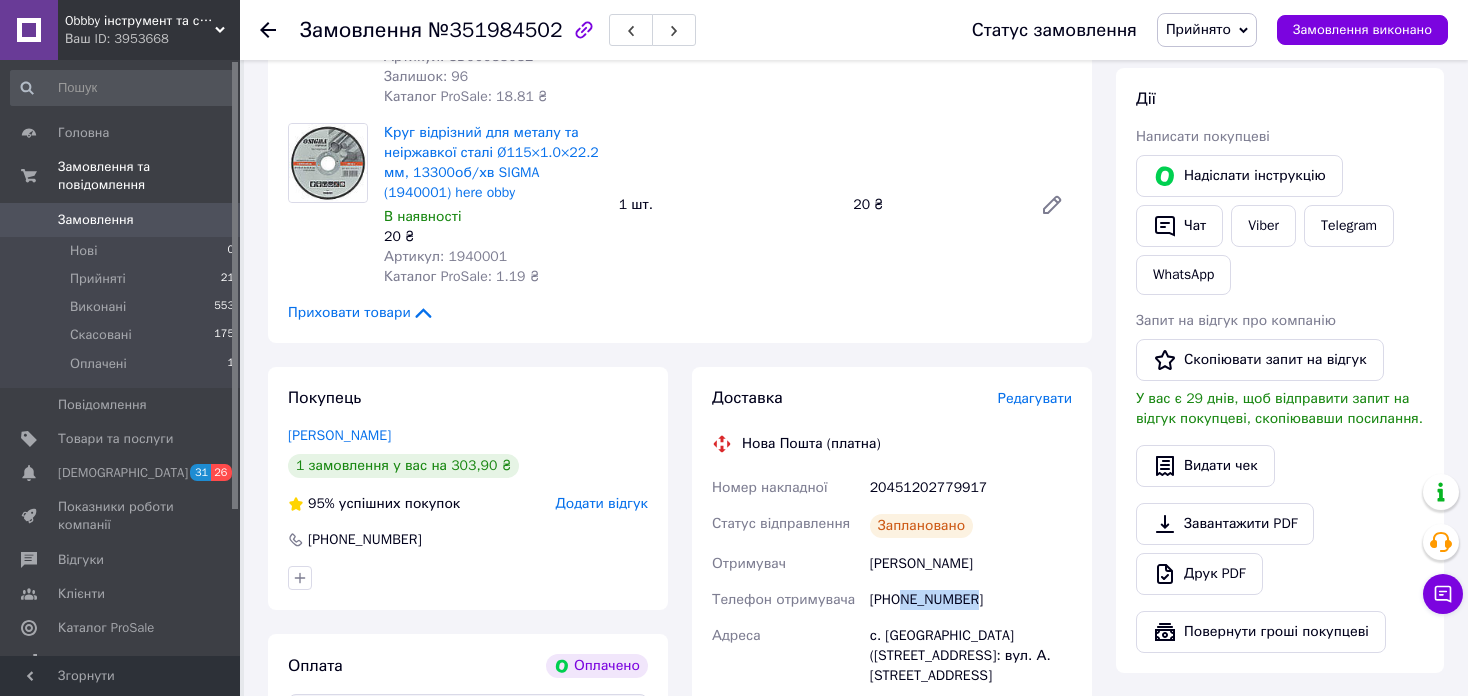 drag, startPoint x: 980, startPoint y: 597, endPoint x: 899, endPoint y: 611, distance: 82.20097 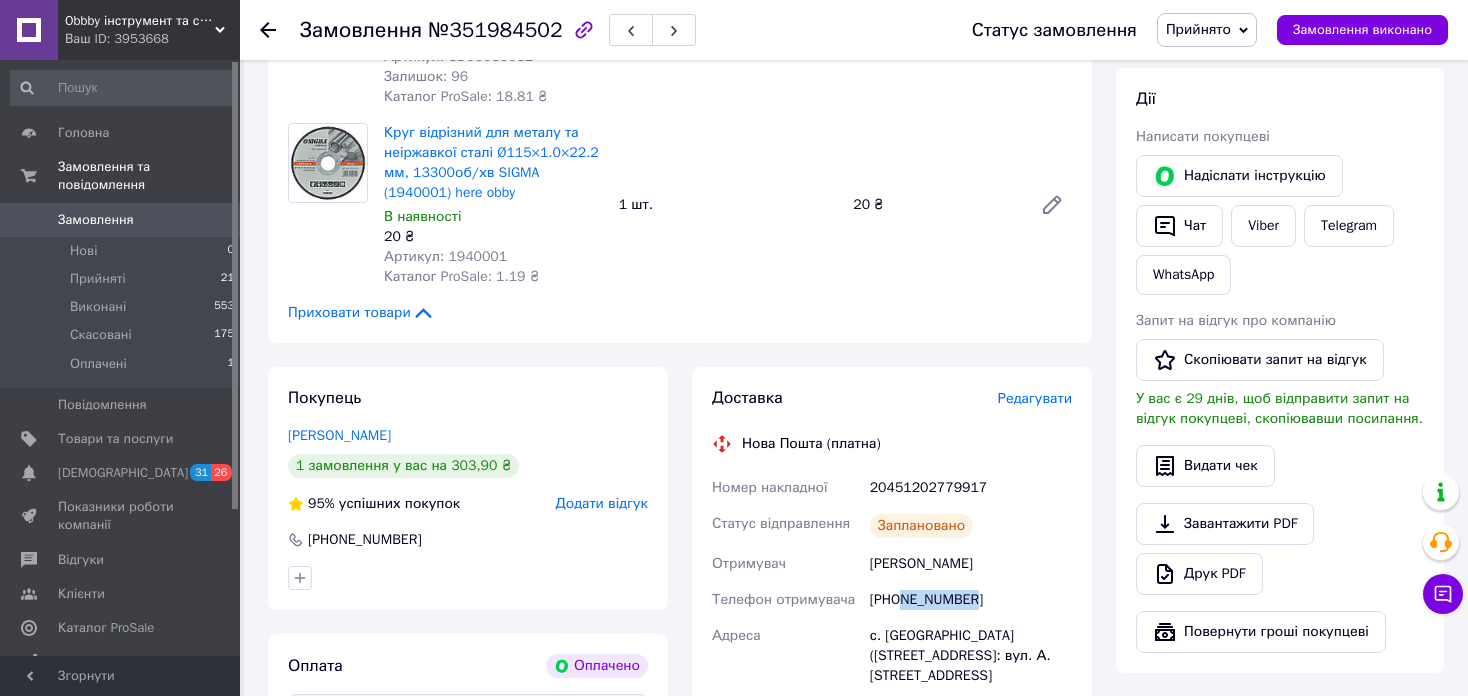 click on "Замовлення" at bounding box center (121, 220) 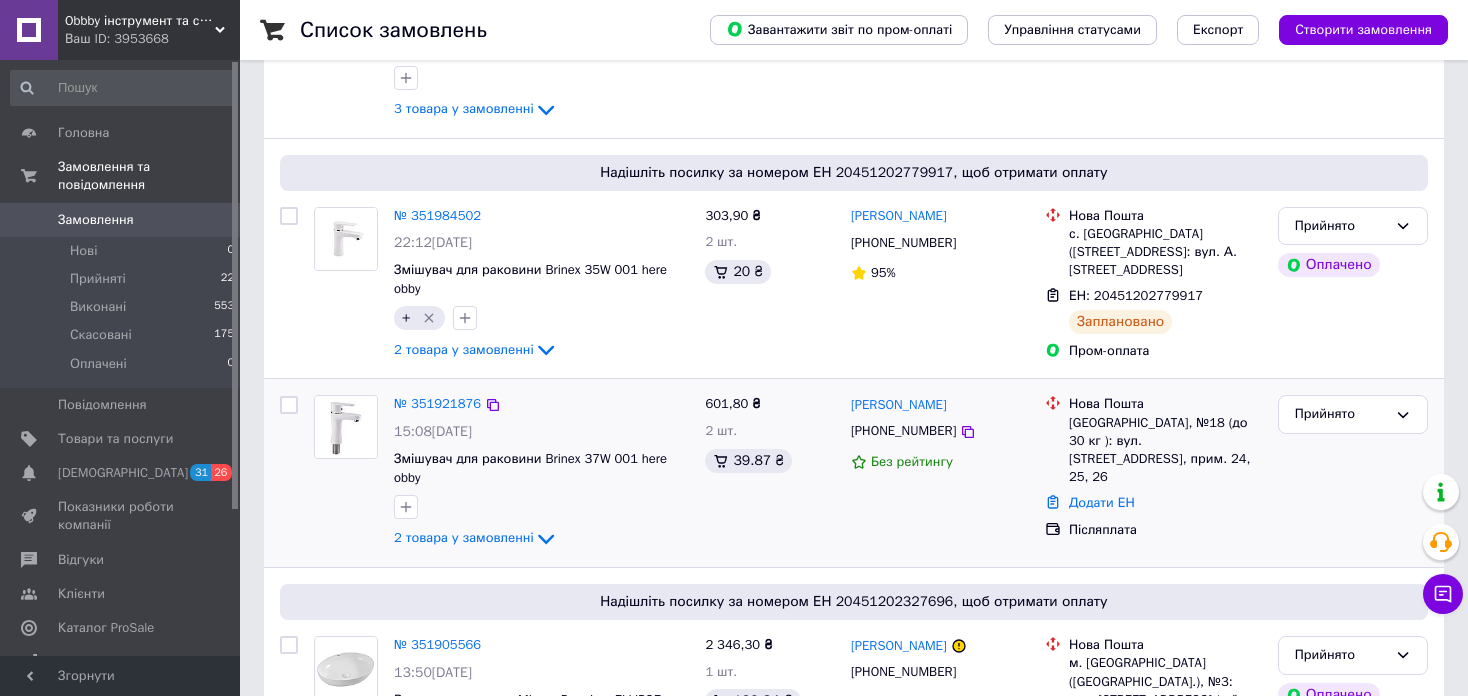 scroll, scrollTop: 300, scrollLeft: 0, axis: vertical 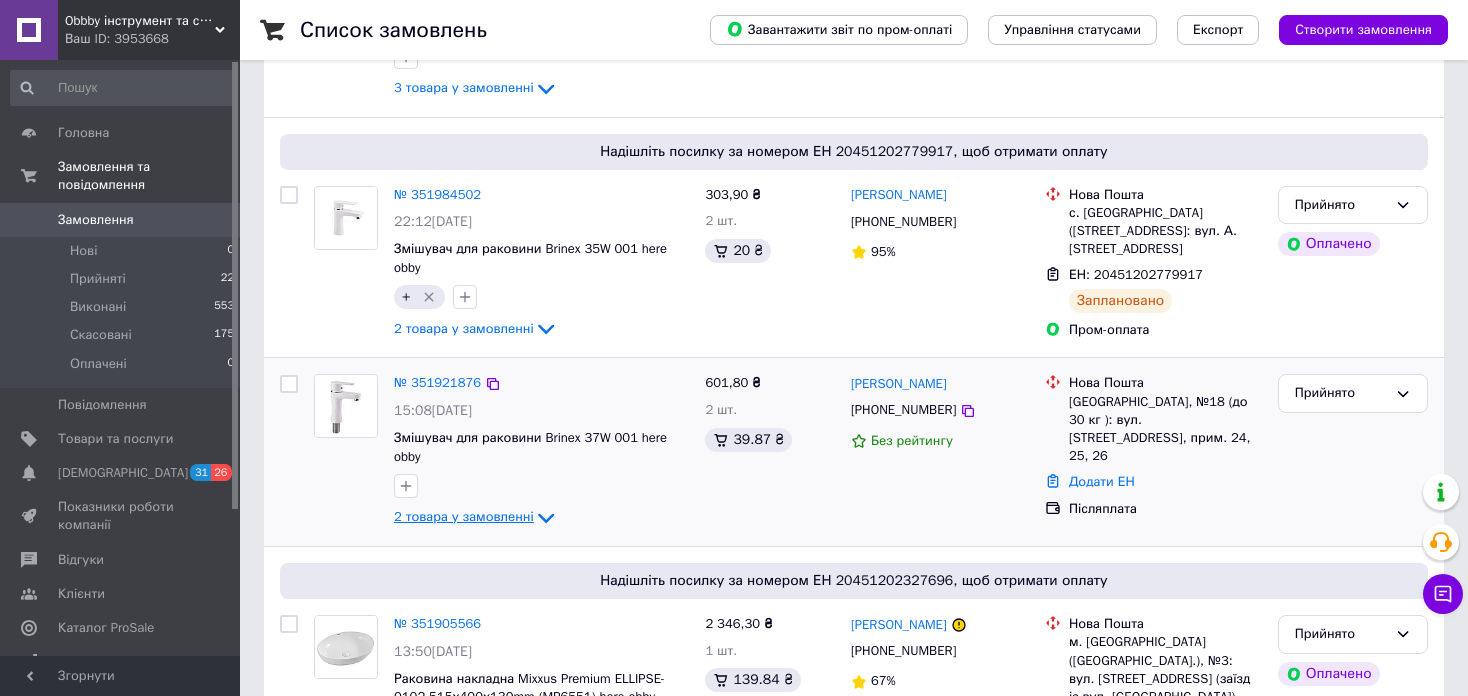 click on "2 товара у замовленні" at bounding box center [464, 517] 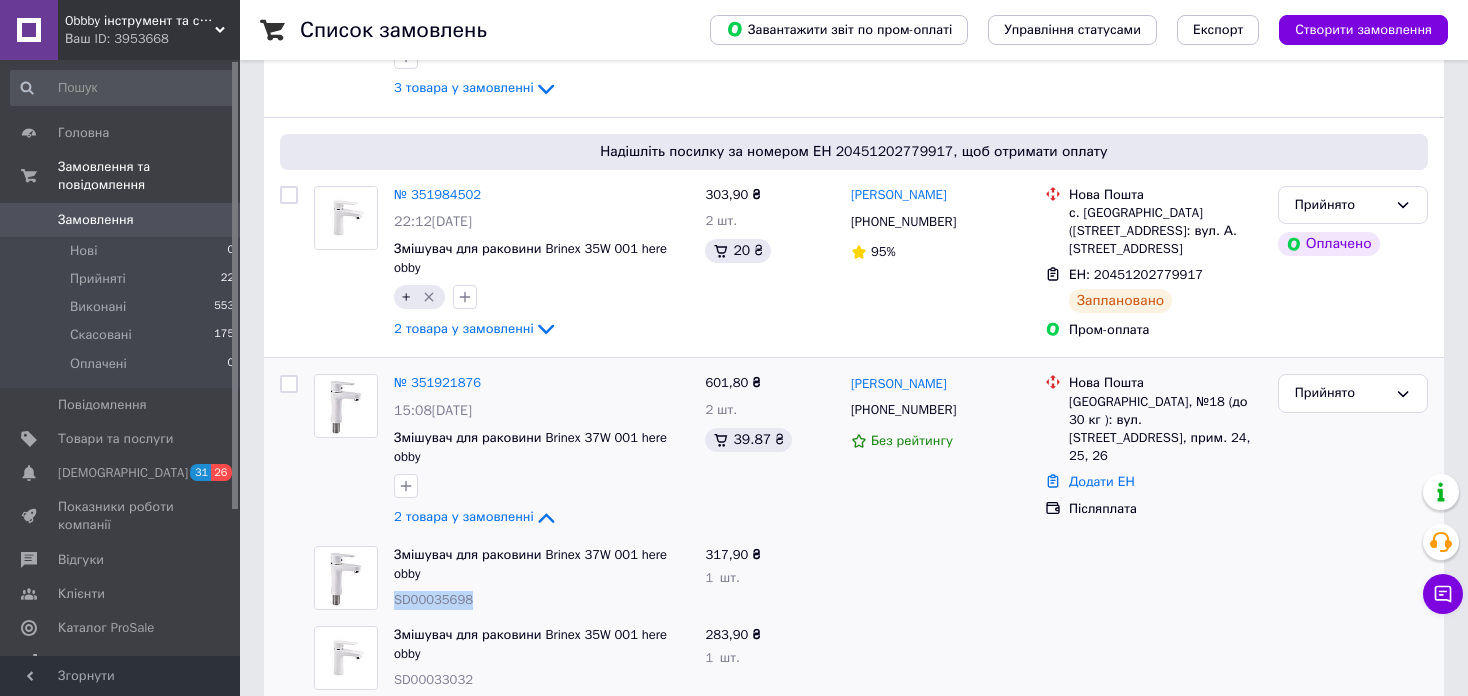 copy on "SD00035698" 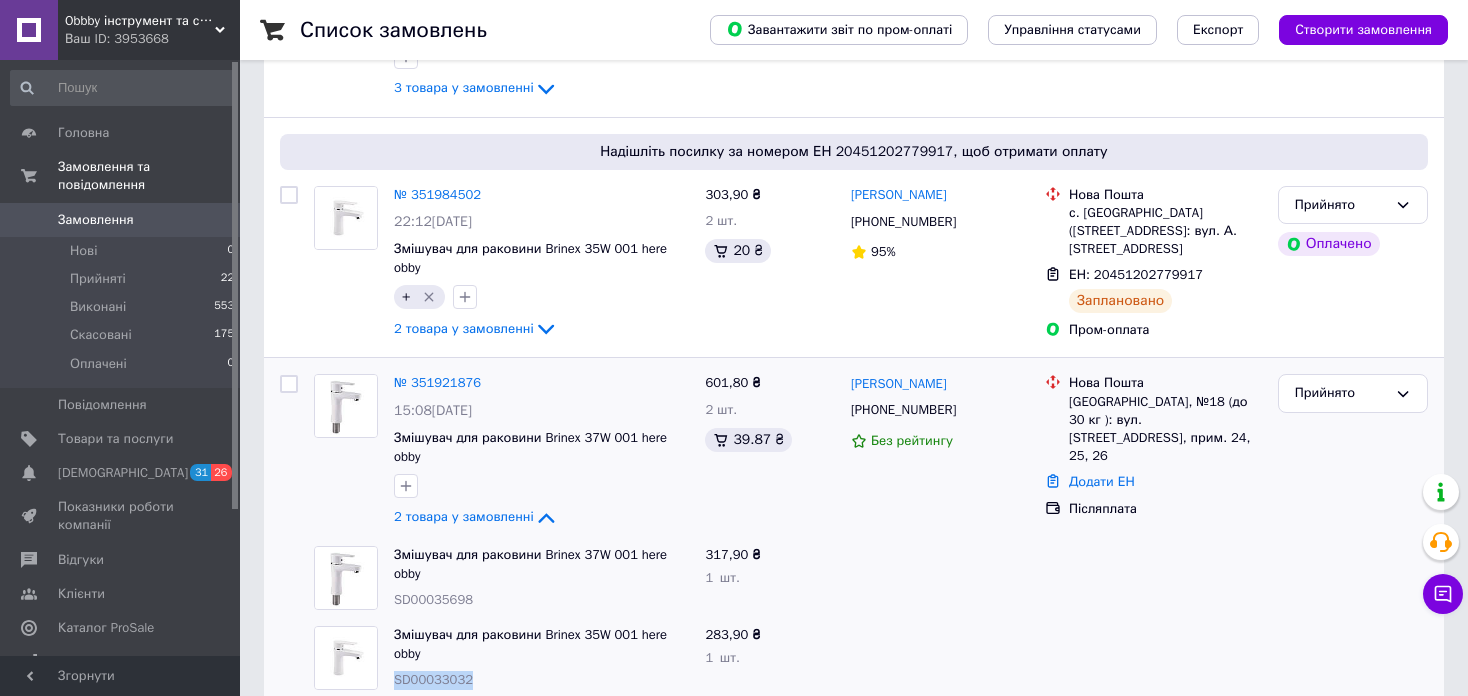 drag, startPoint x: 476, startPoint y: 677, endPoint x: 388, endPoint y: 678, distance: 88.005684 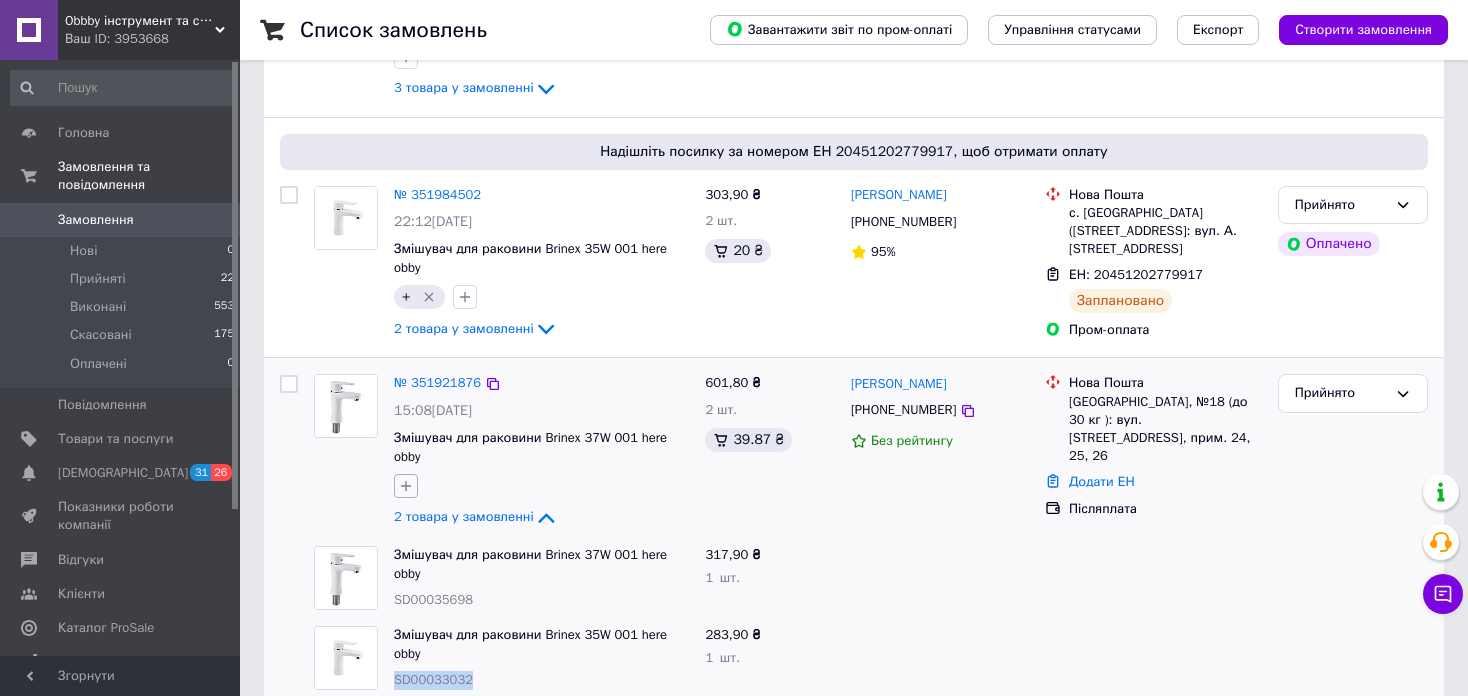 click 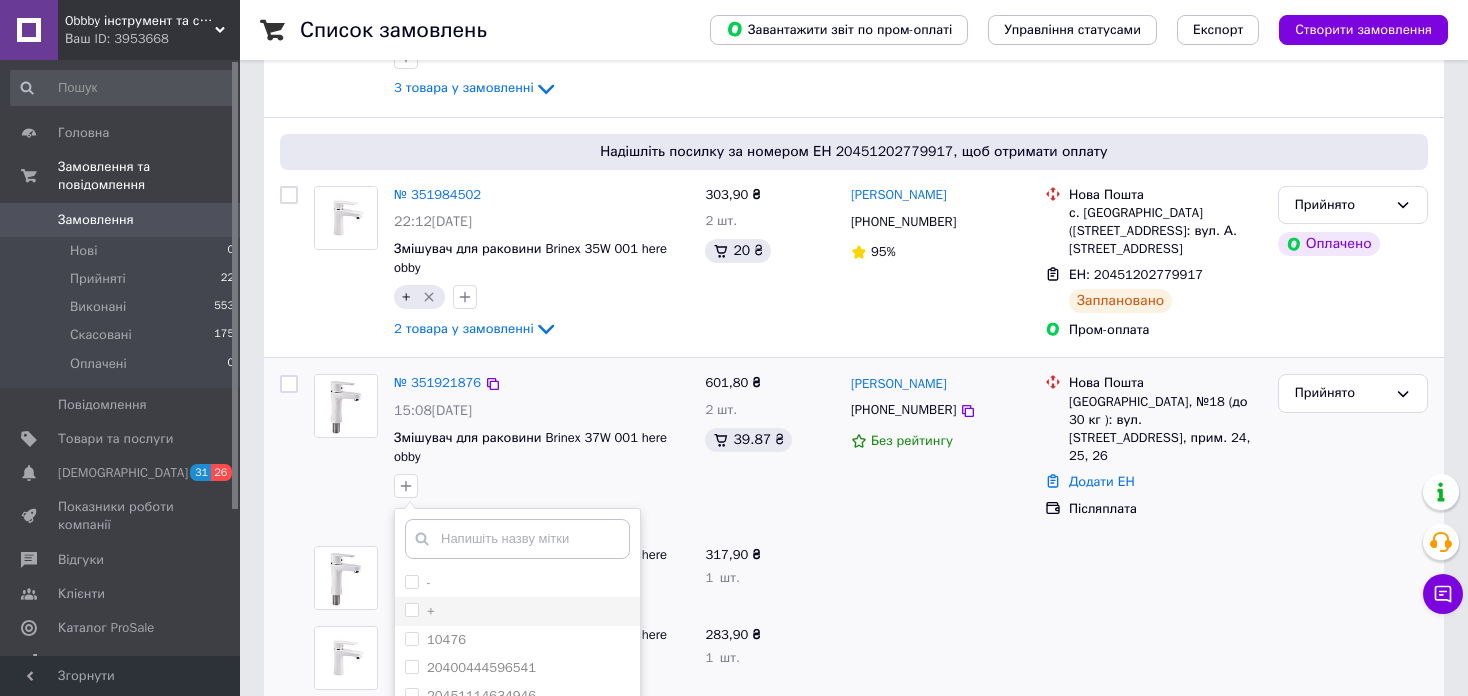 click on "+" at bounding box center [420, 611] 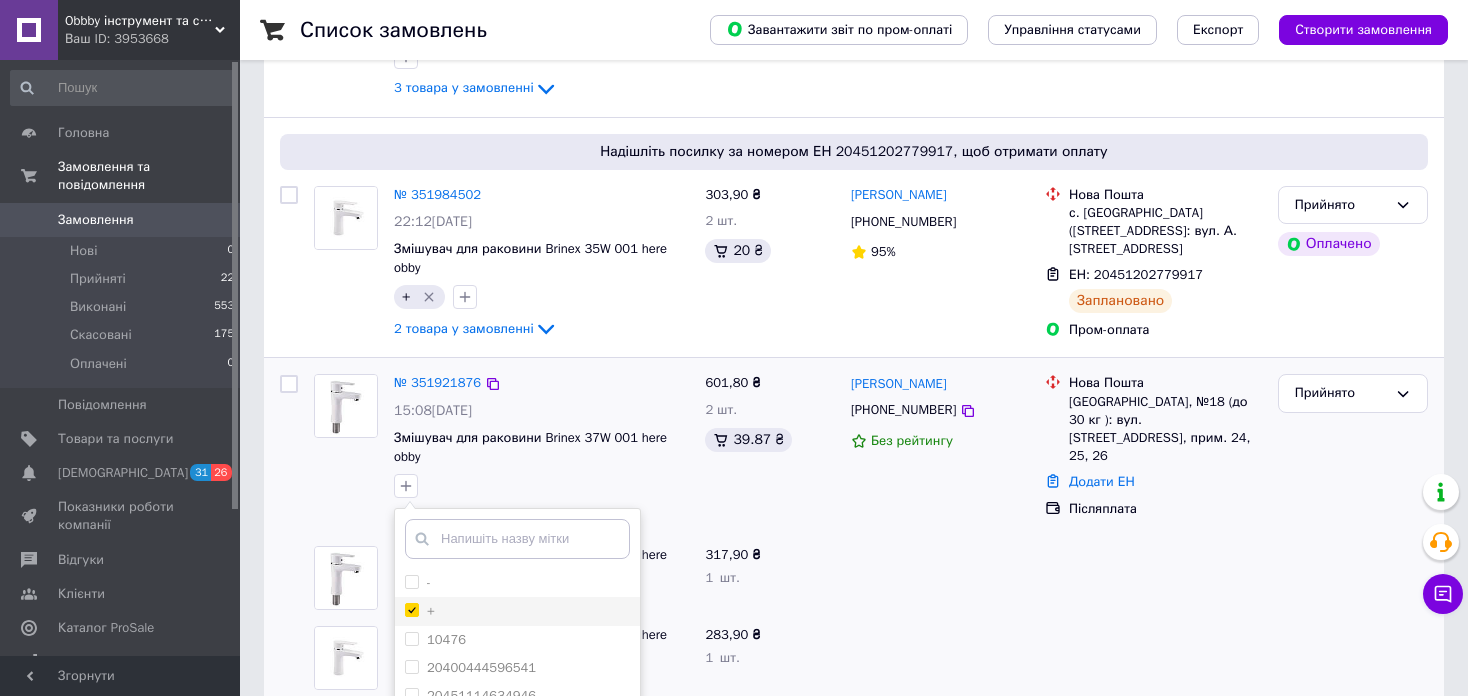 click on "+" at bounding box center [411, 609] 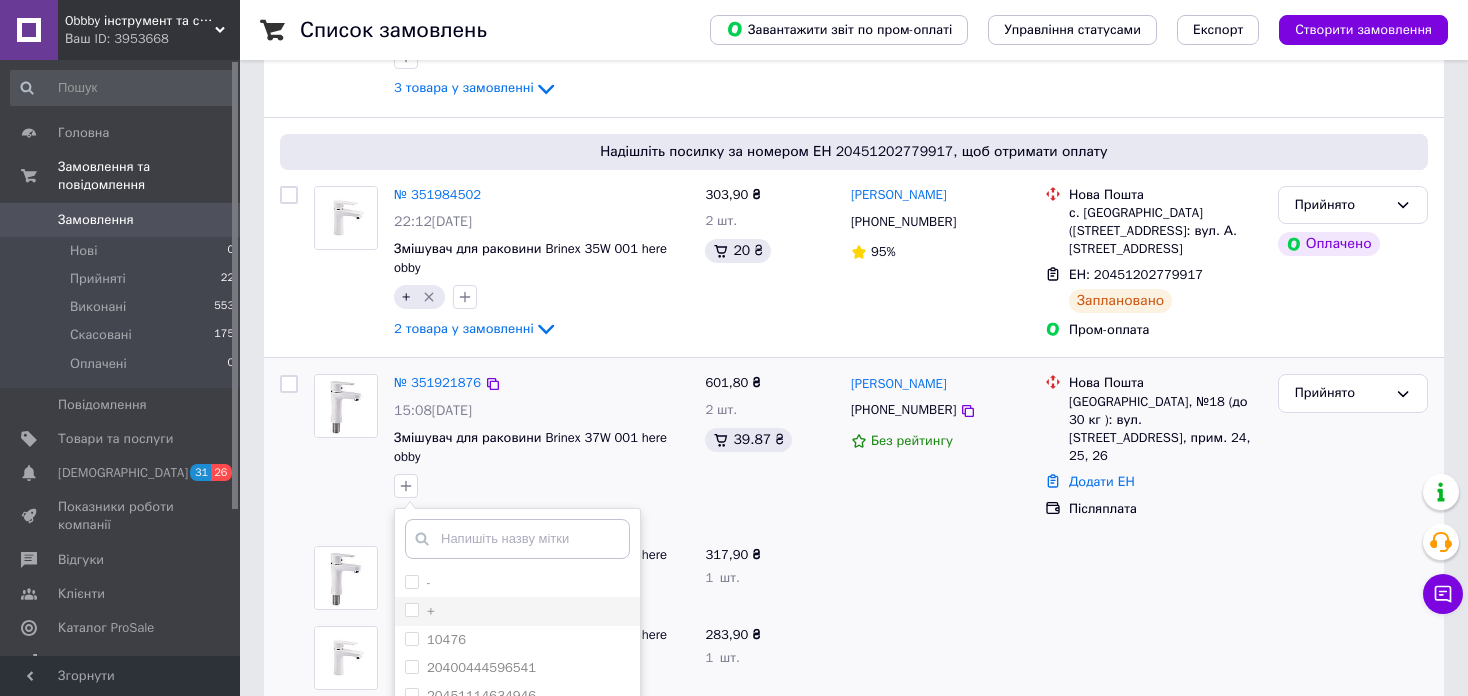 click on "+" at bounding box center (411, 609) 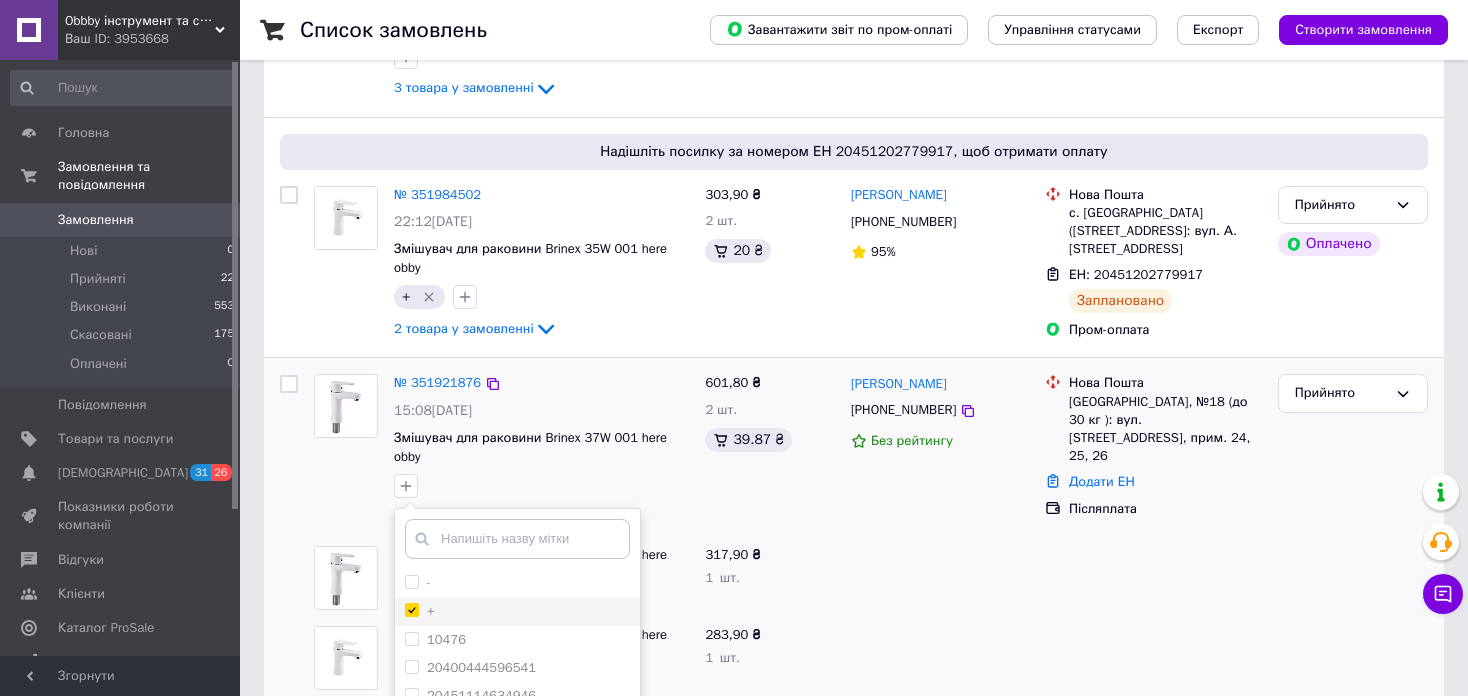 checkbox on "true" 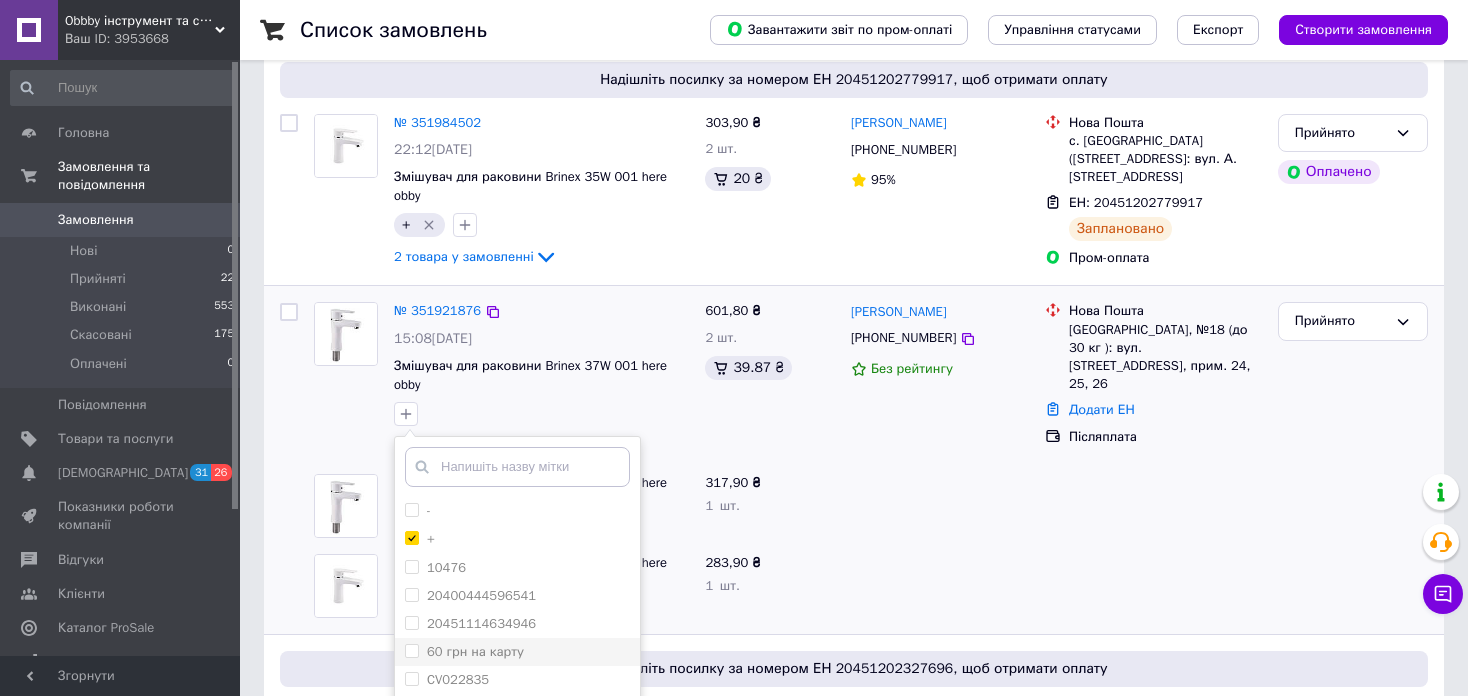 scroll, scrollTop: 500, scrollLeft: 0, axis: vertical 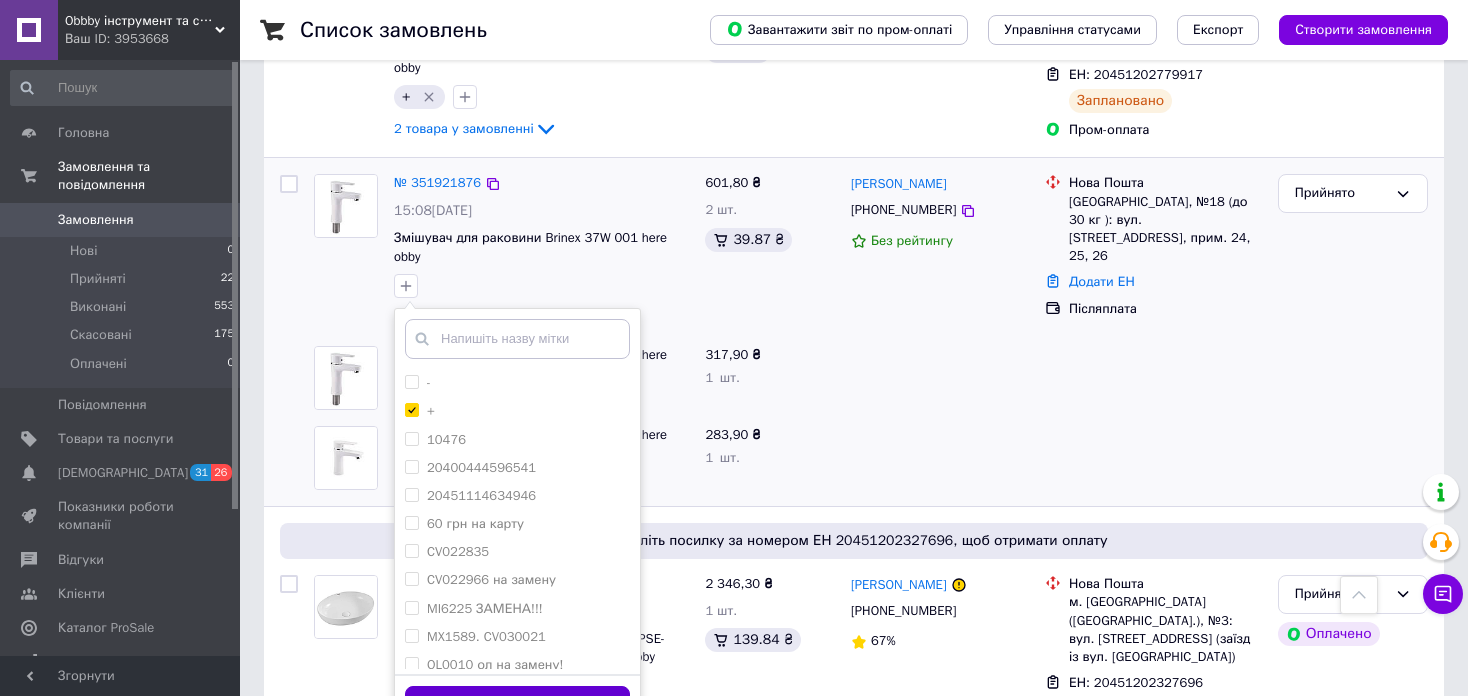 click on "Додати мітку" at bounding box center [517, 705] 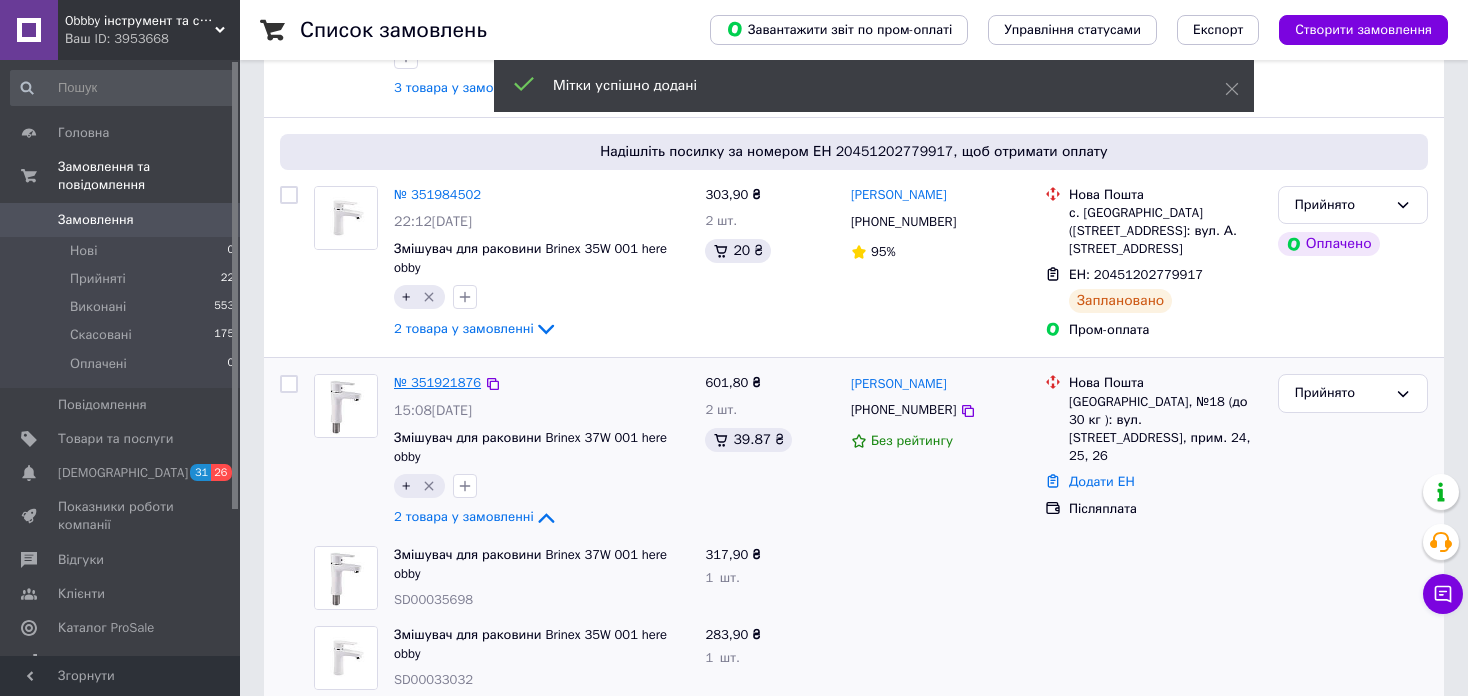 click on "№ 351921876" at bounding box center [437, 382] 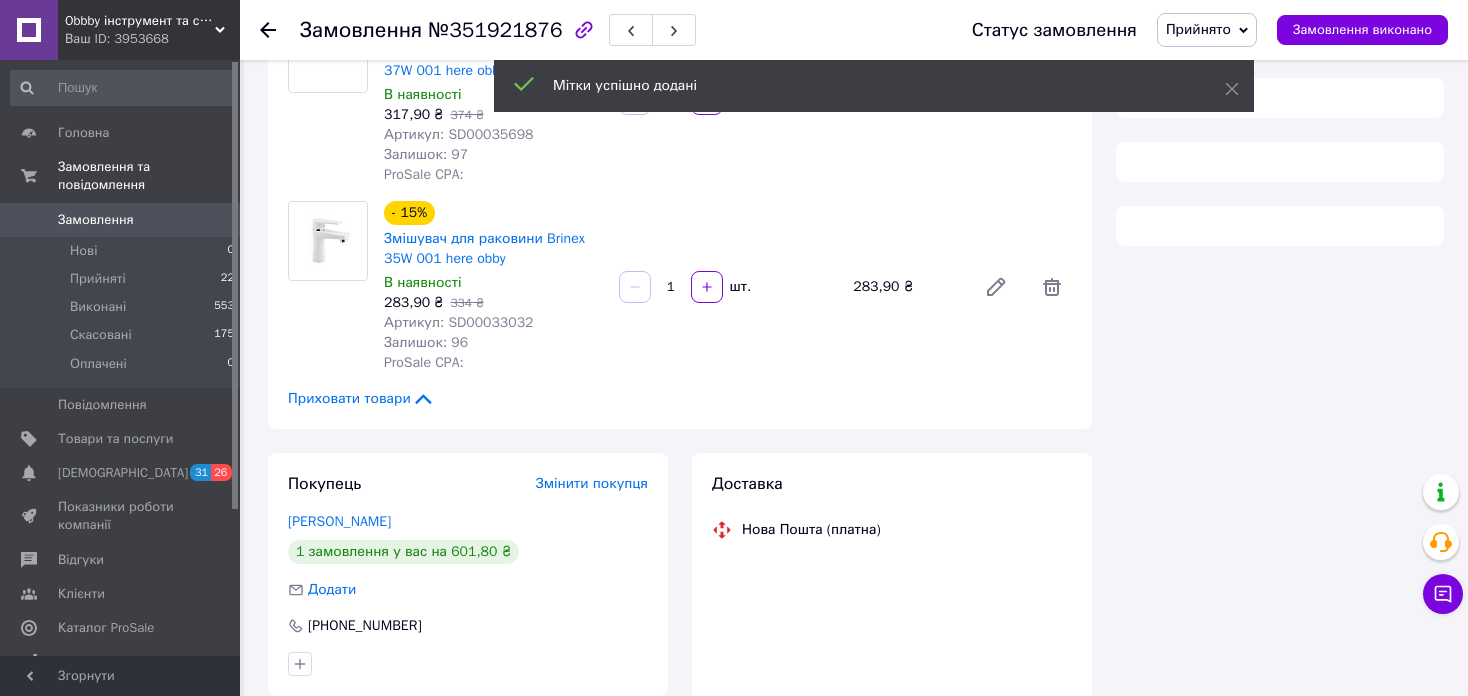 scroll, scrollTop: 300, scrollLeft: 0, axis: vertical 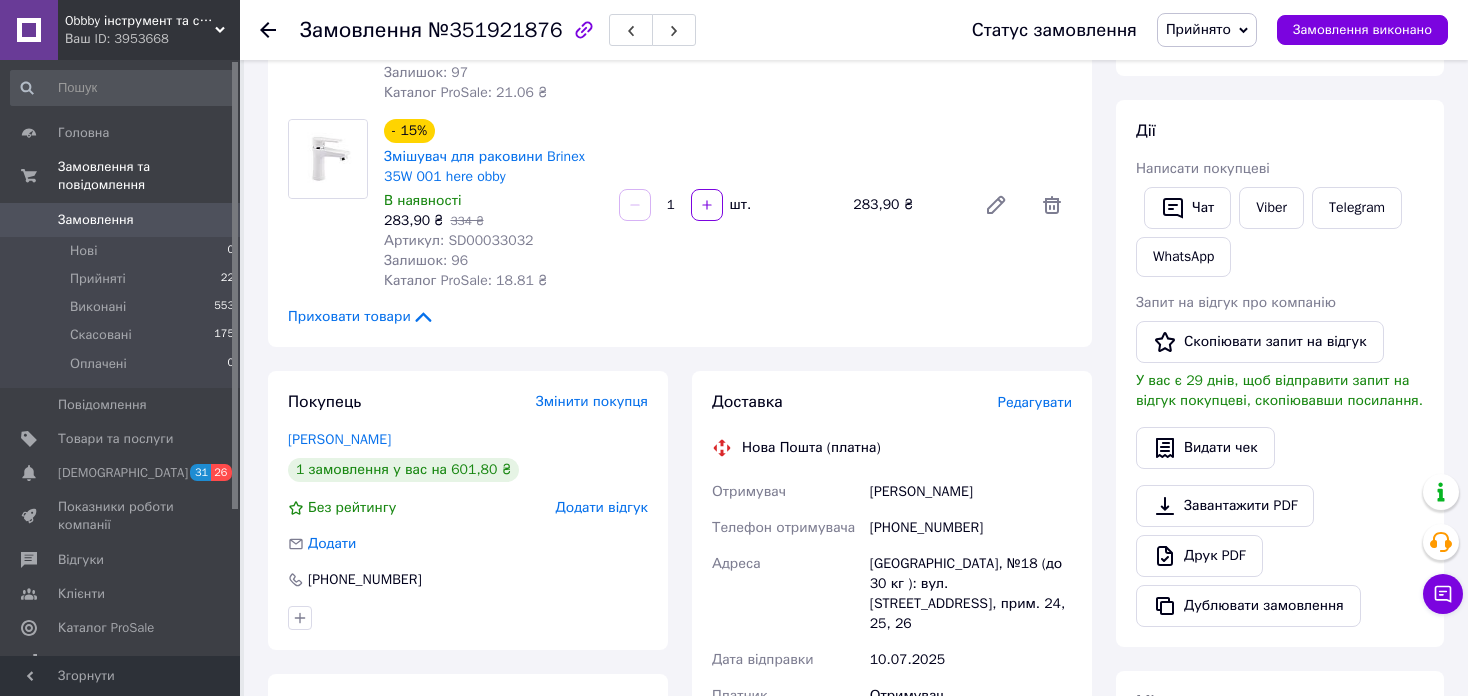 click on "Замовлення" at bounding box center [96, 220] 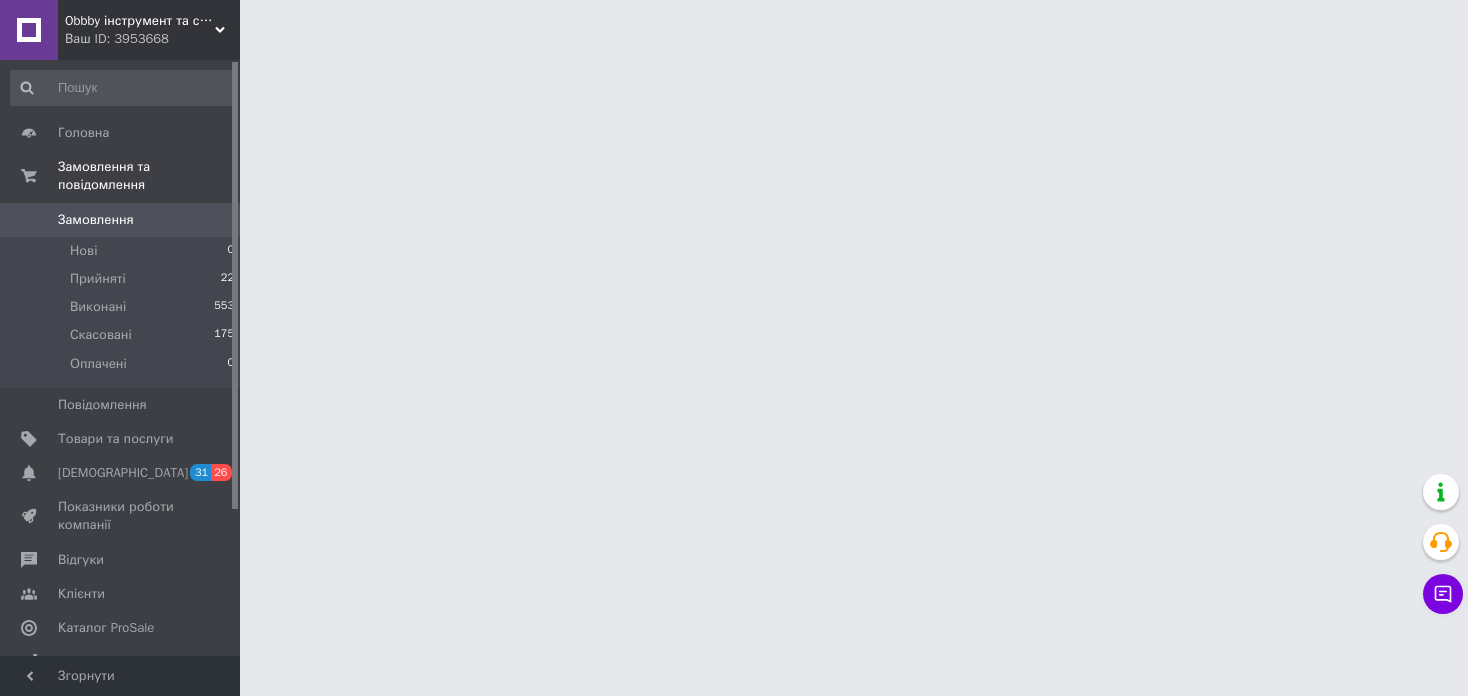scroll, scrollTop: 0, scrollLeft: 0, axis: both 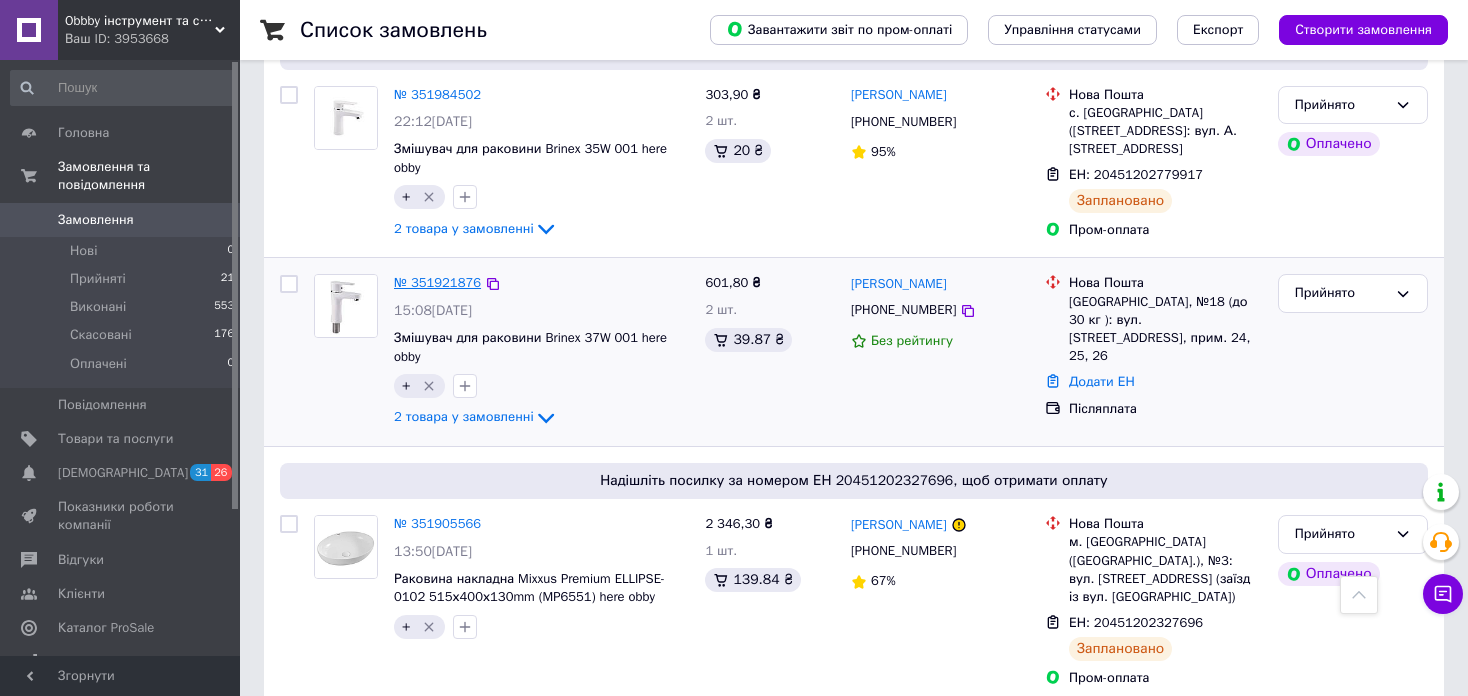 click on "№ 351921876" at bounding box center [437, 282] 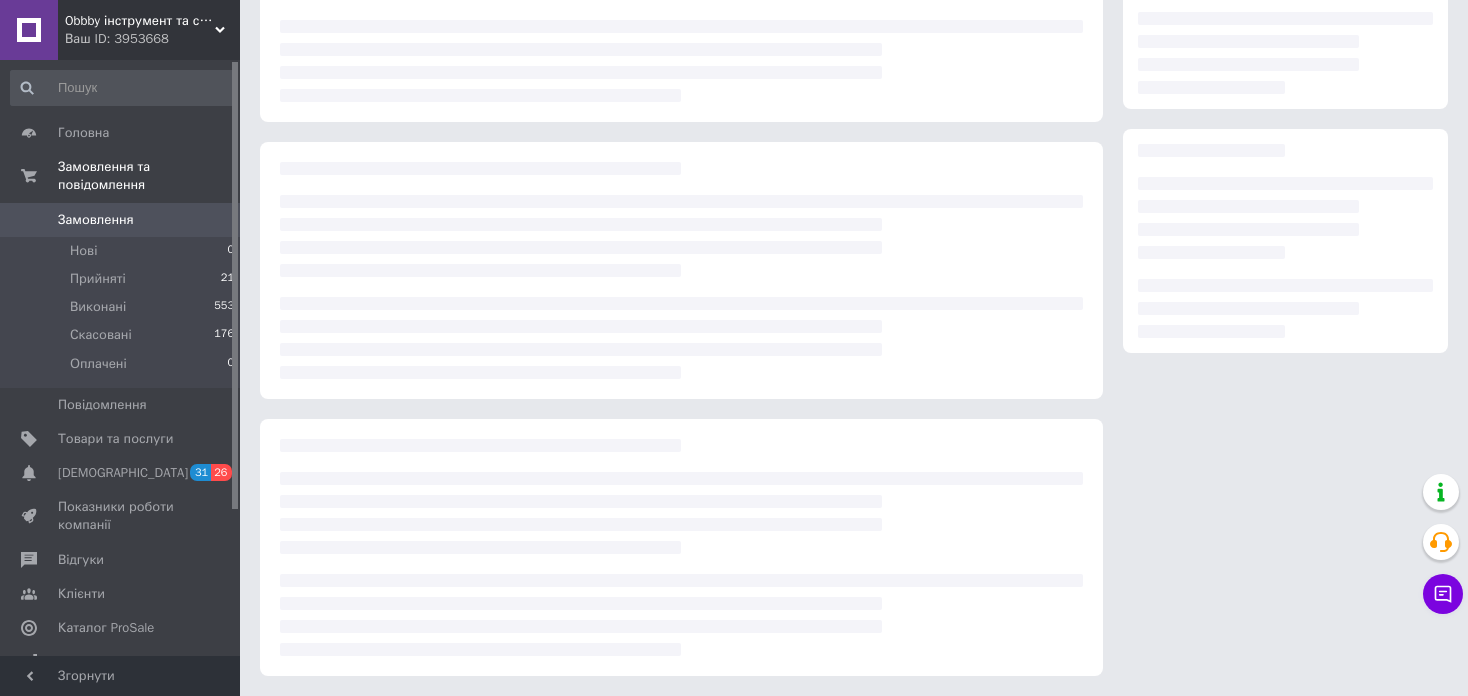 scroll, scrollTop: 400, scrollLeft: 0, axis: vertical 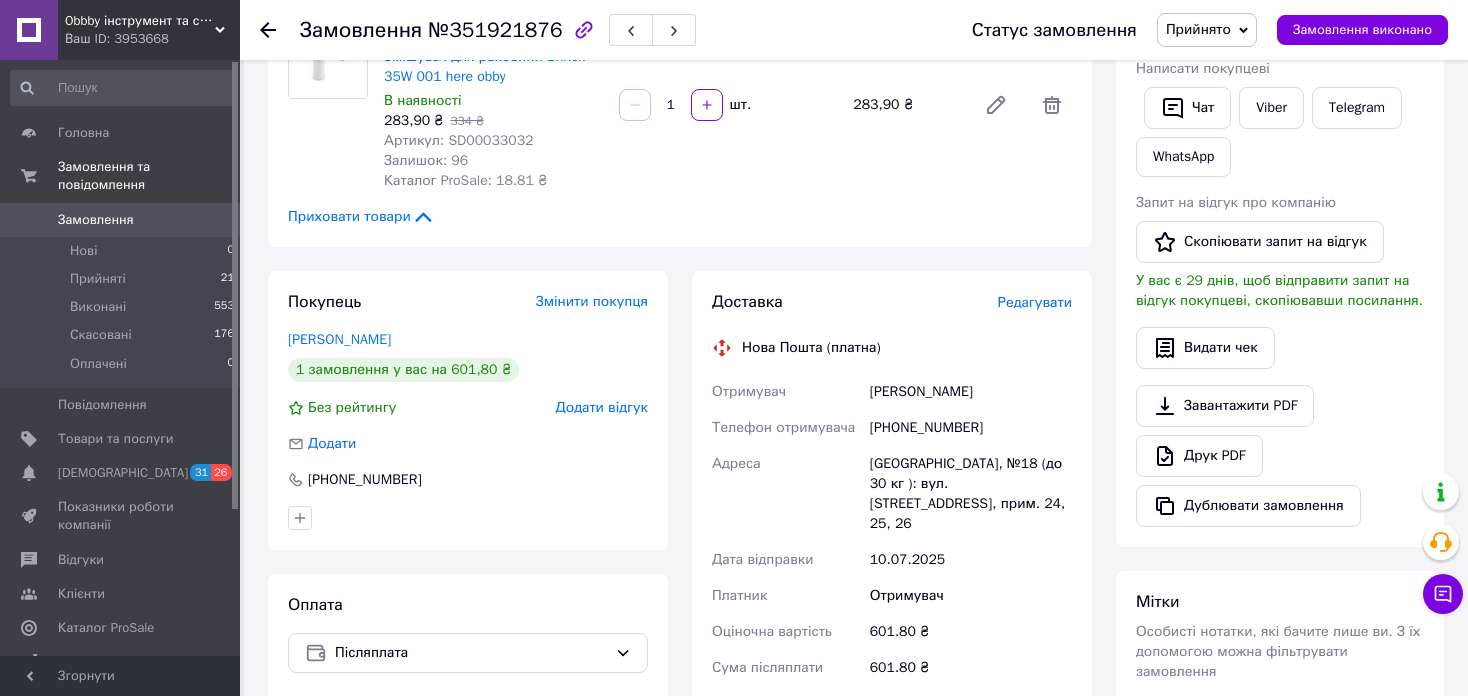 drag, startPoint x: 1007, startPoint y: 387, endPoint x: 855, endPoint y: 391, distance: 152.05263 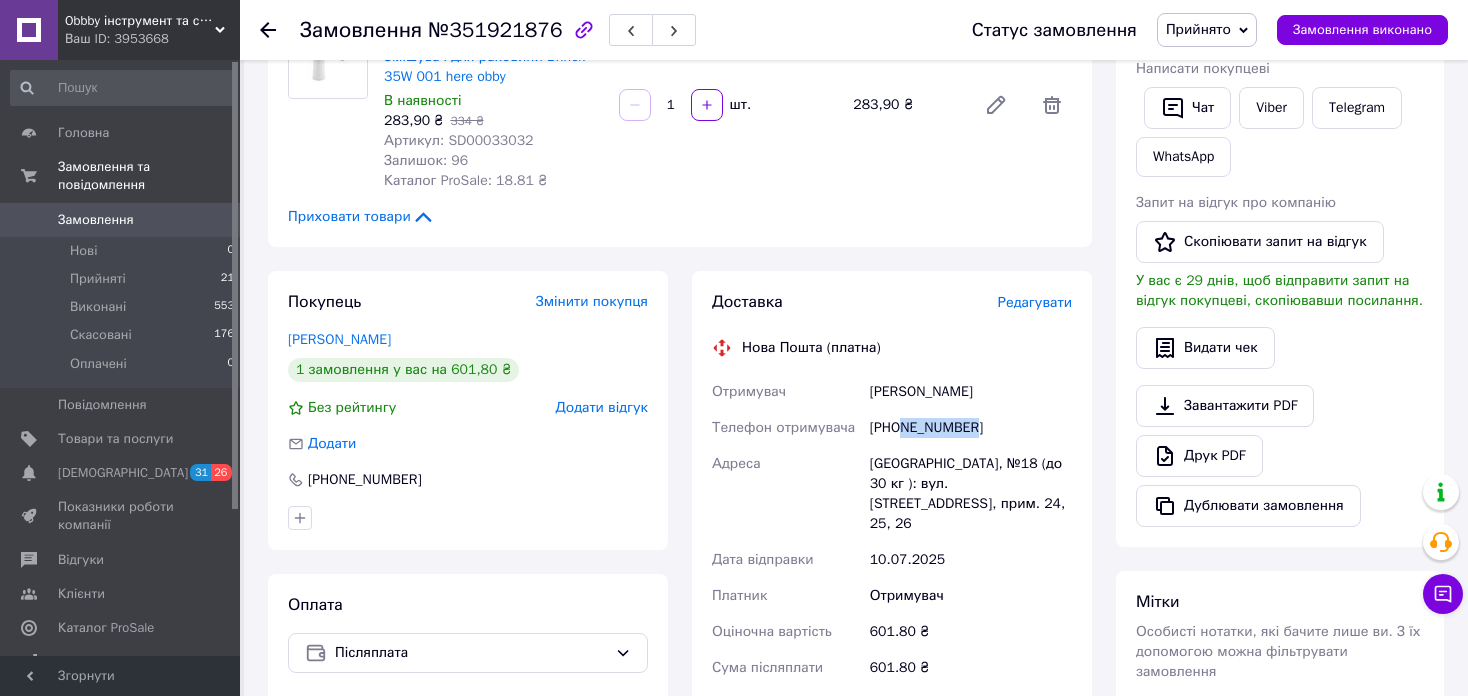 drag, startPoint x: 988, startPoint y: 420, endPoint x: 899, endPoint y: 423, distance: 89.050545 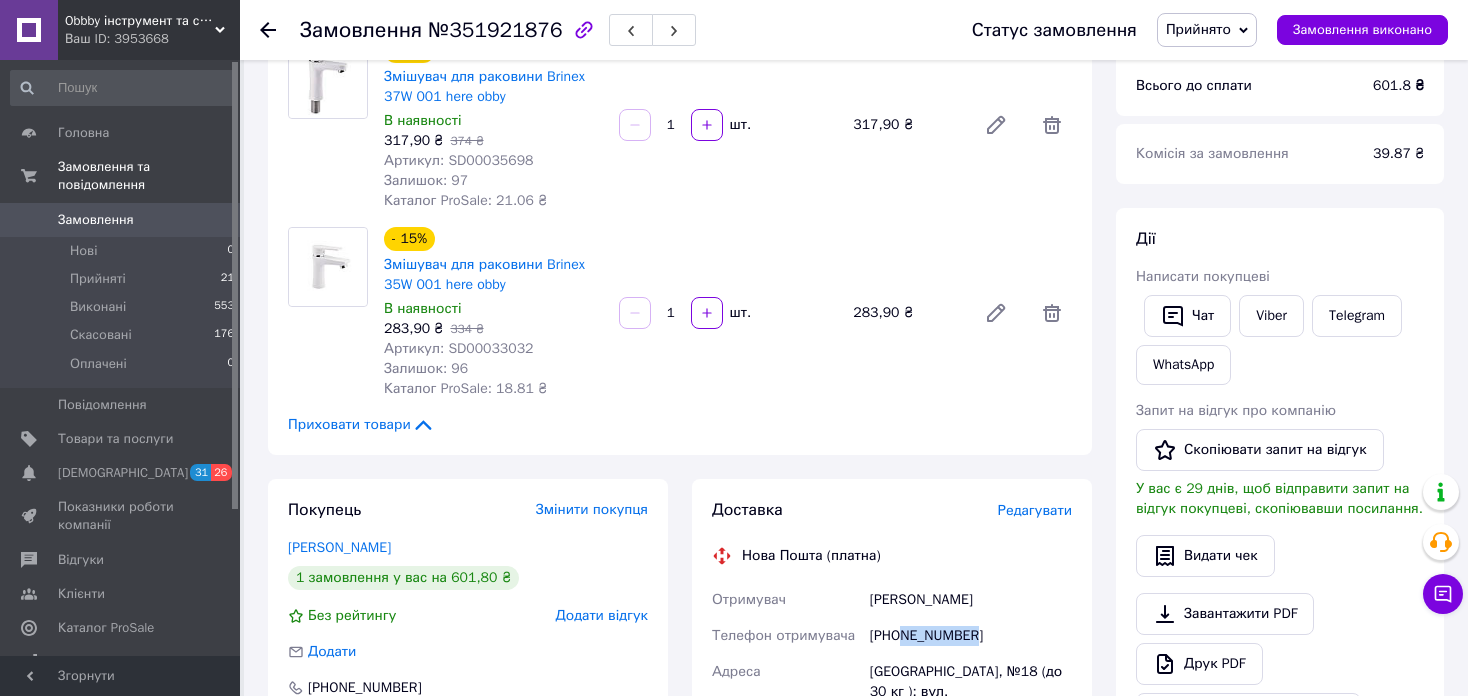 scroll, scrollTop: 200, scrollLeft: 0, axis: vertical 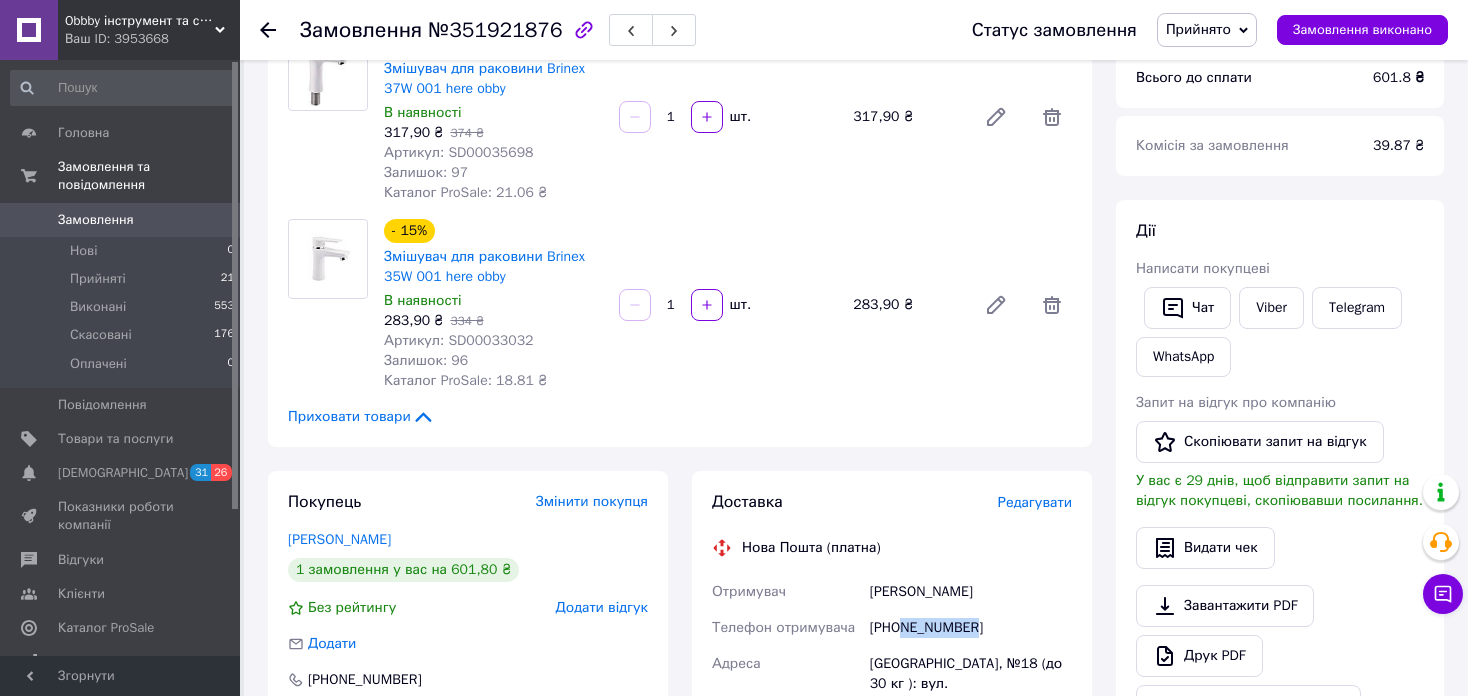 drag, startPoint x: 1013, startPoint y: 589, endPoint x: 854, endPoint y: 597, distance: 159.20113 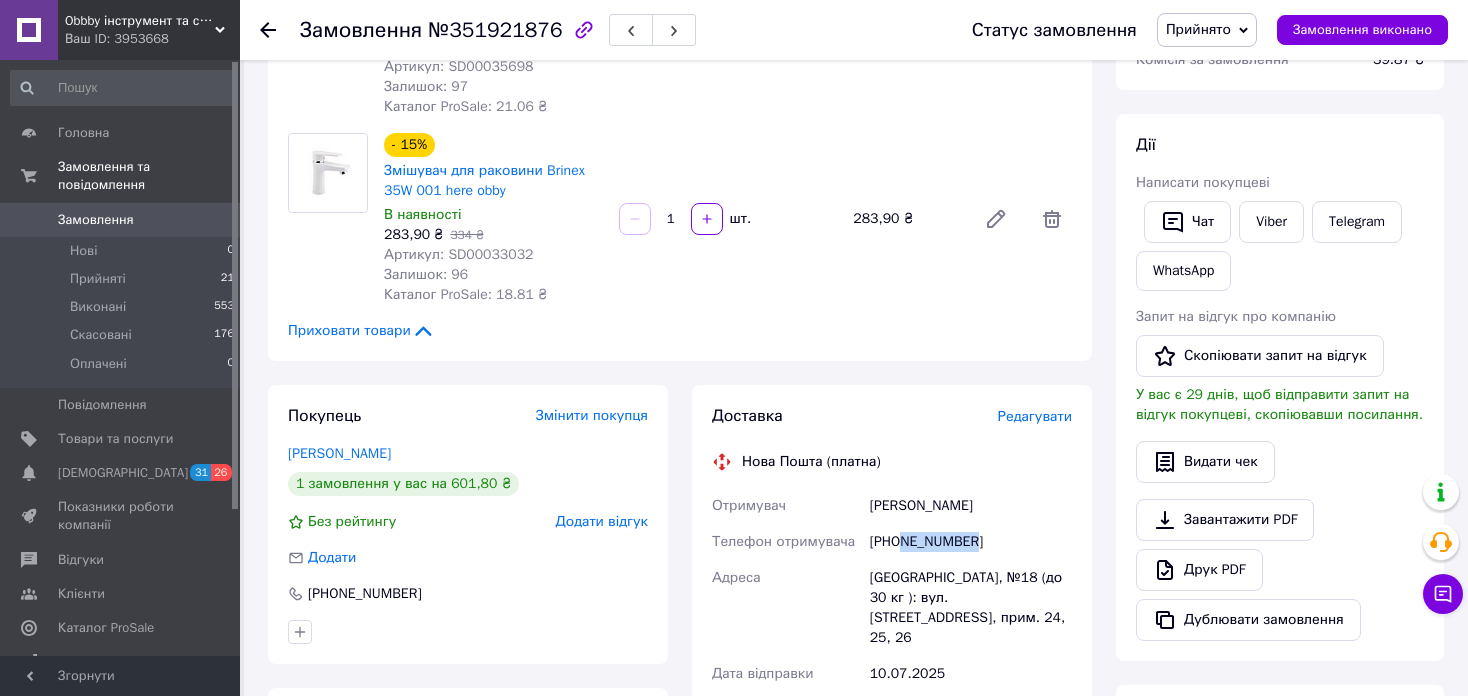scroll, scrollTop: 300, scrollLeft: 0, axis: vertical 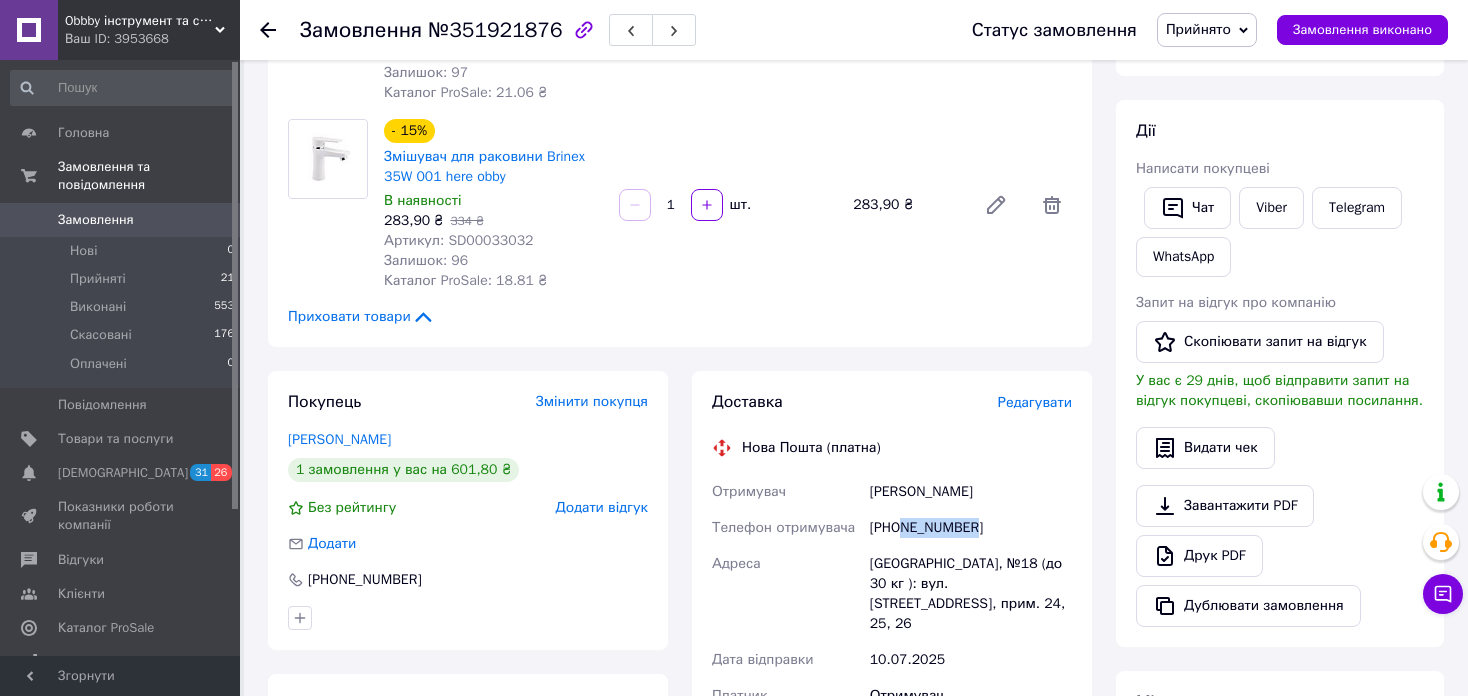 click on "Замовлення" at bounding box center [121, 220] 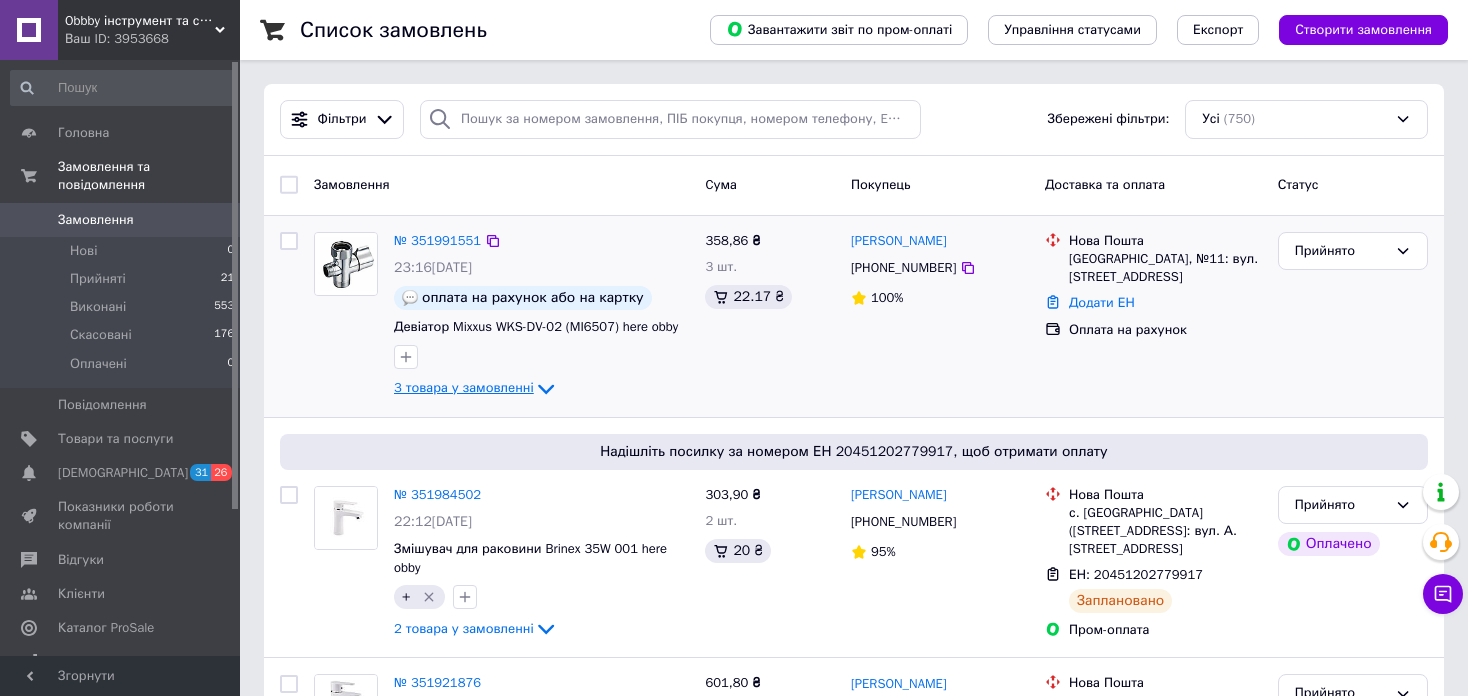 click on "3 товара у замовленні" at bounding box center (464, 387) 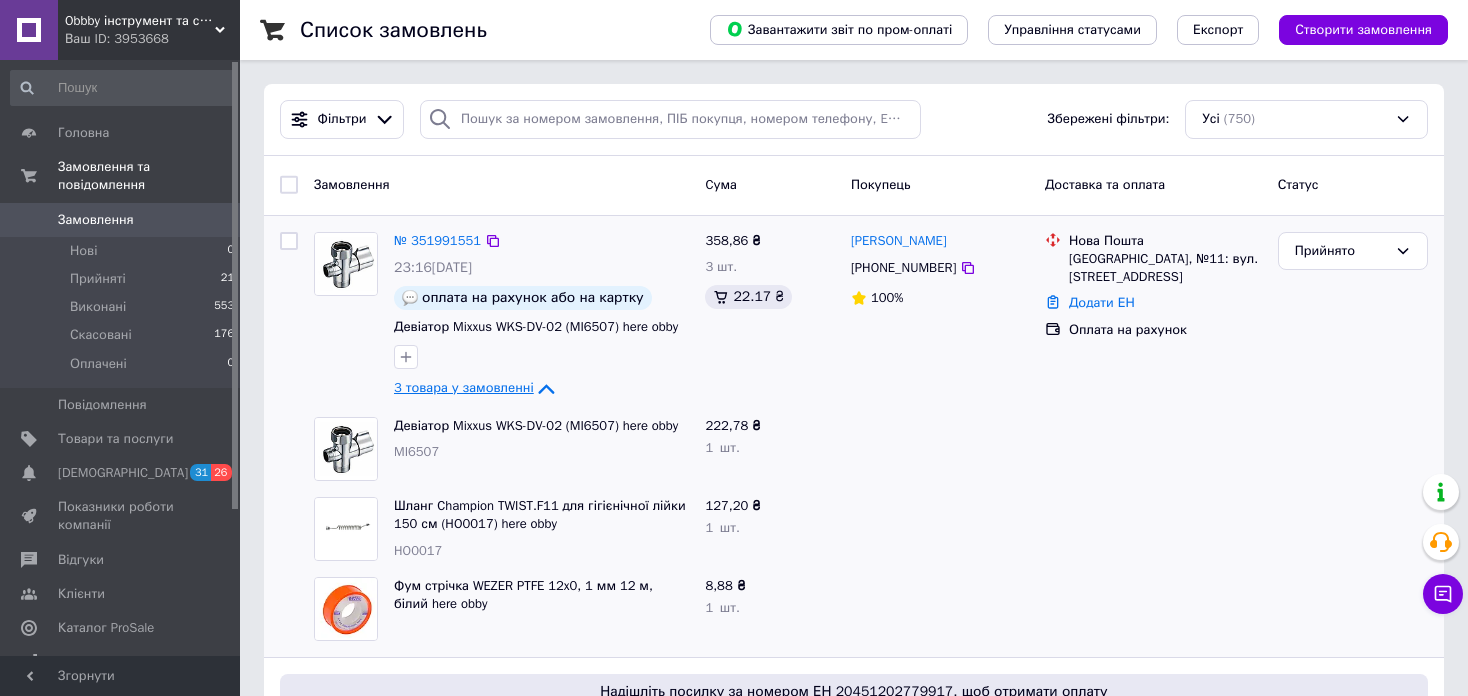 click on "3 товара у замовленні" at bounding box center [464, 387] 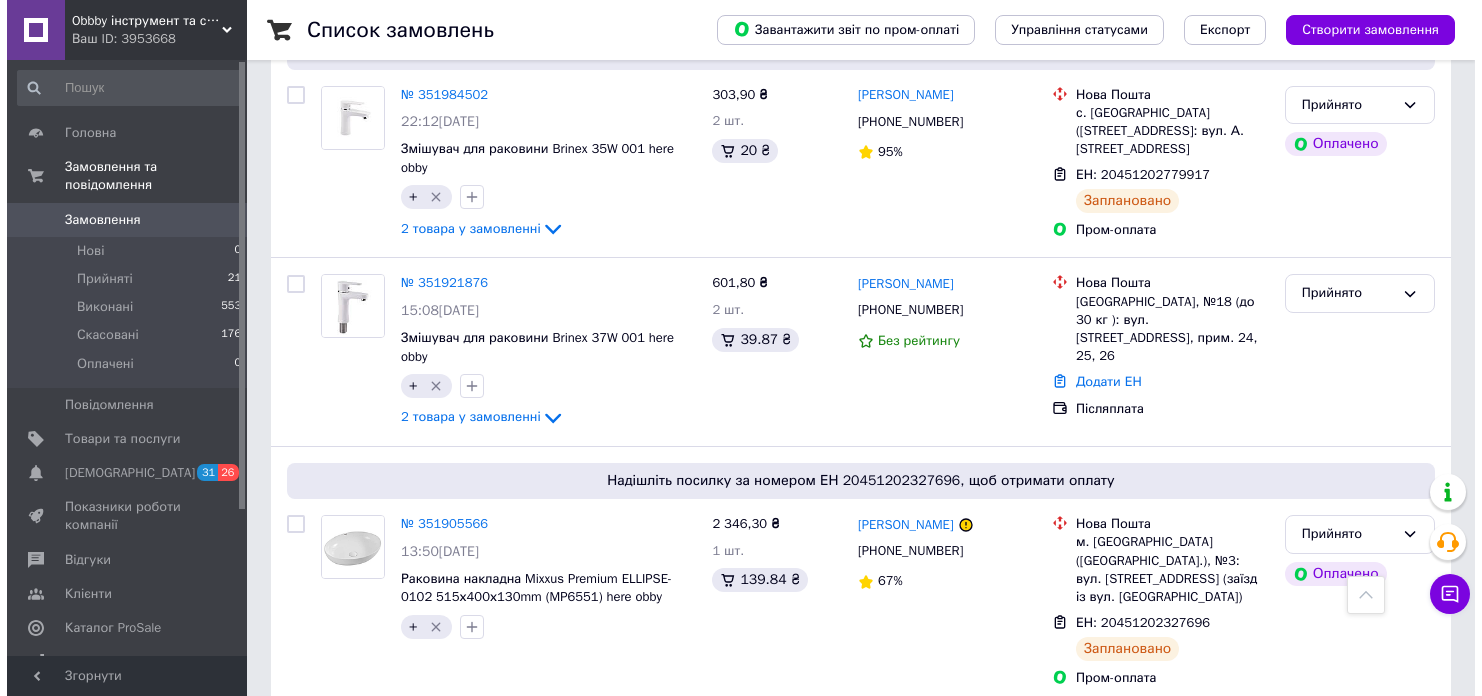 scroll, scrollTop: 0, scrollLeft: 0, axis: both 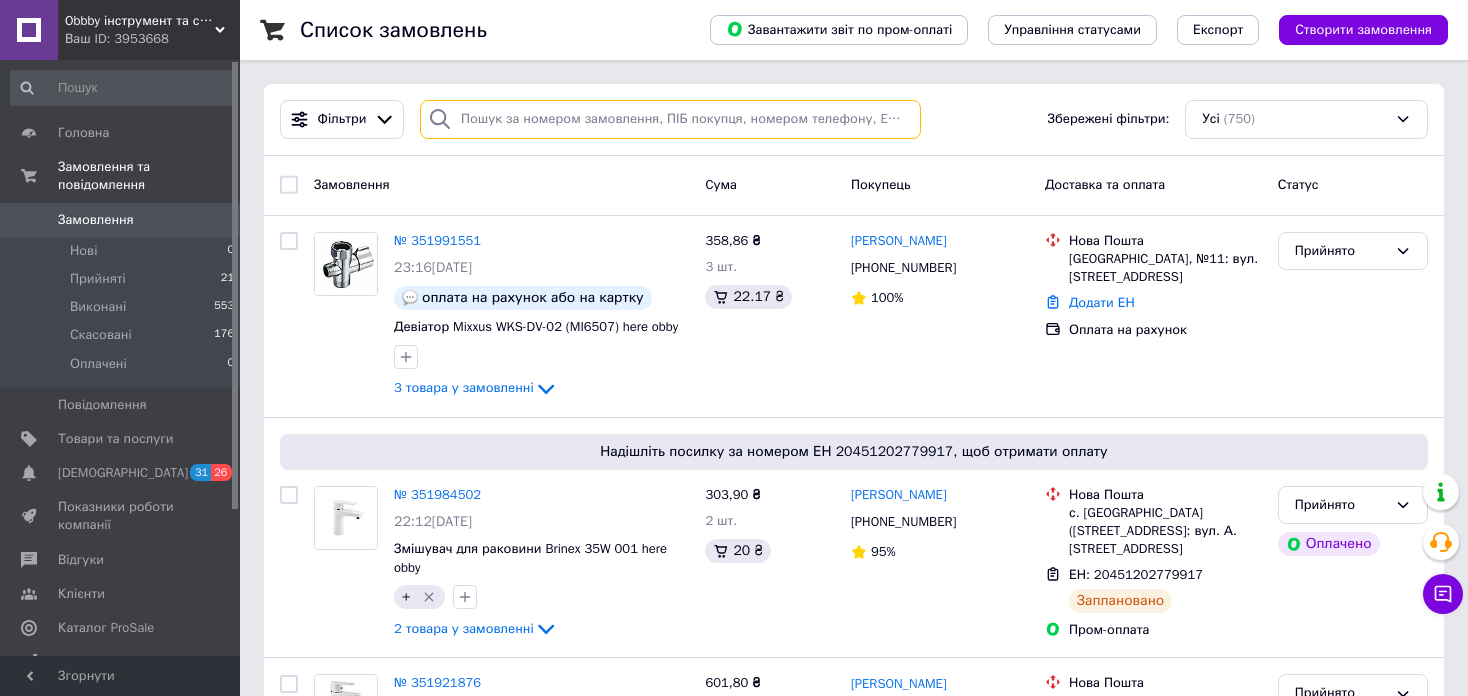 click at bounding box center [670, 119] 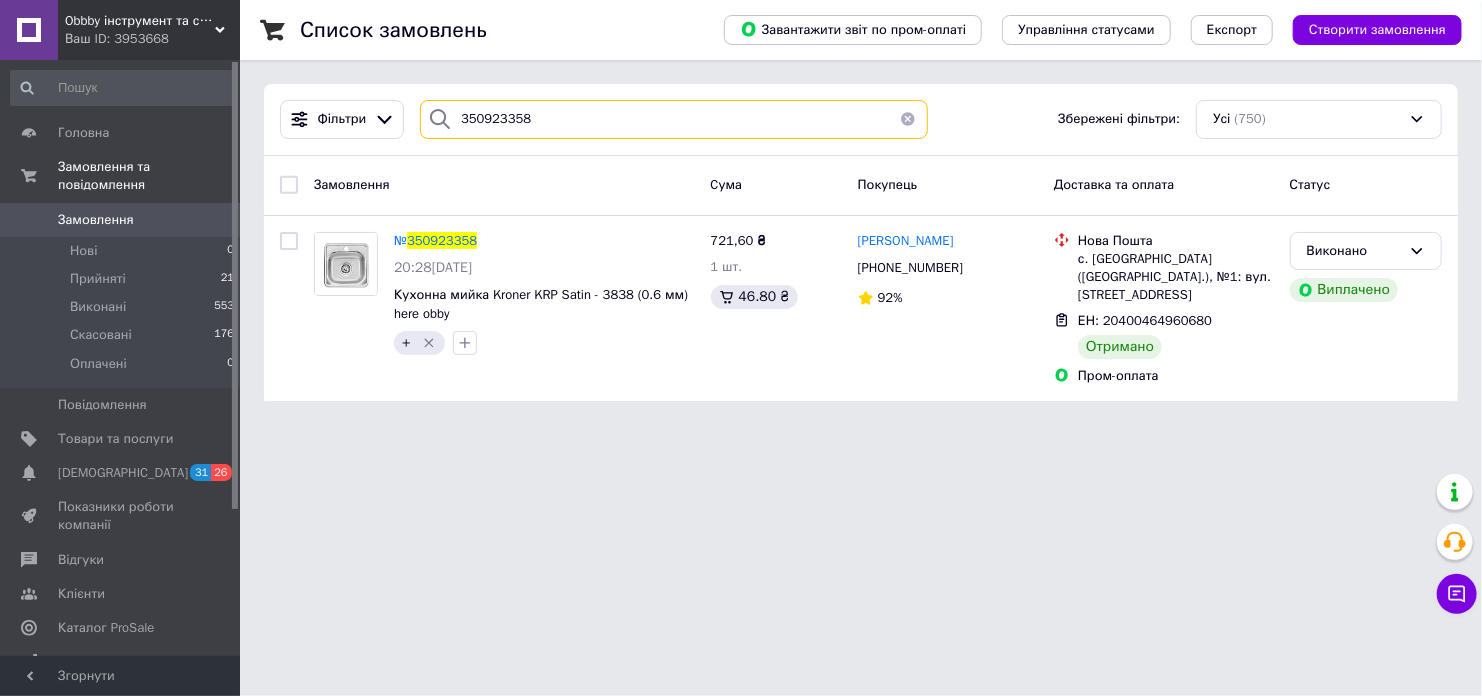 type on "350923358" 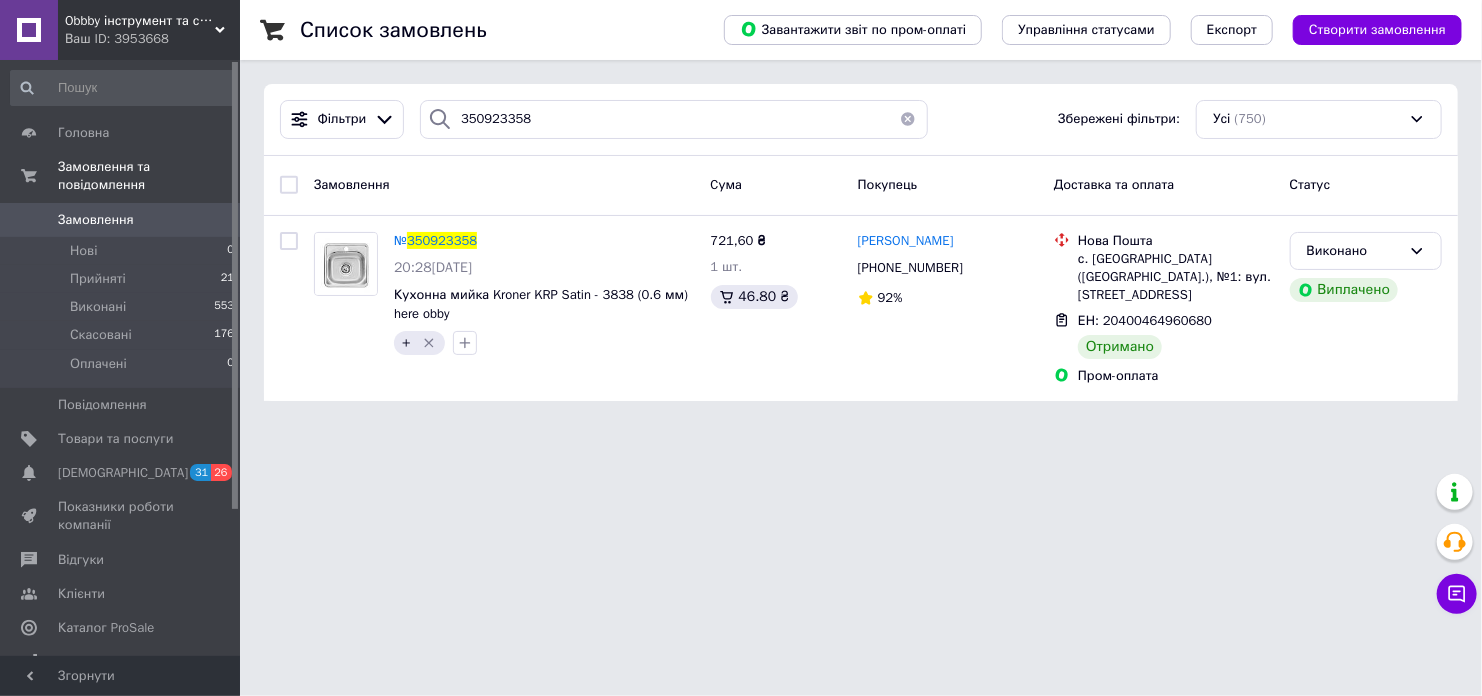 click on "Чат з покупцем" at bounding box center (1457, 594) 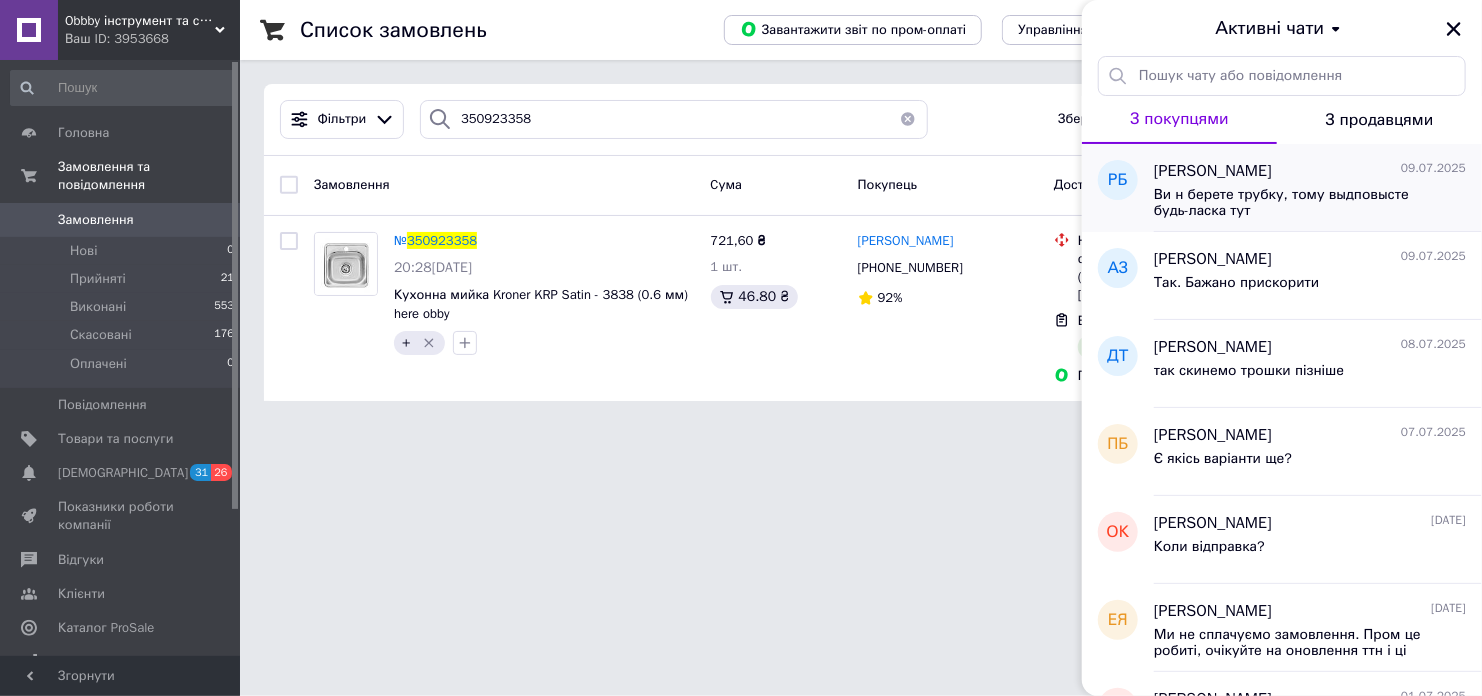 click on "Ви н берете трубку, тому выдповысте будь-ласка тут" at bounding box center [1296, 203] 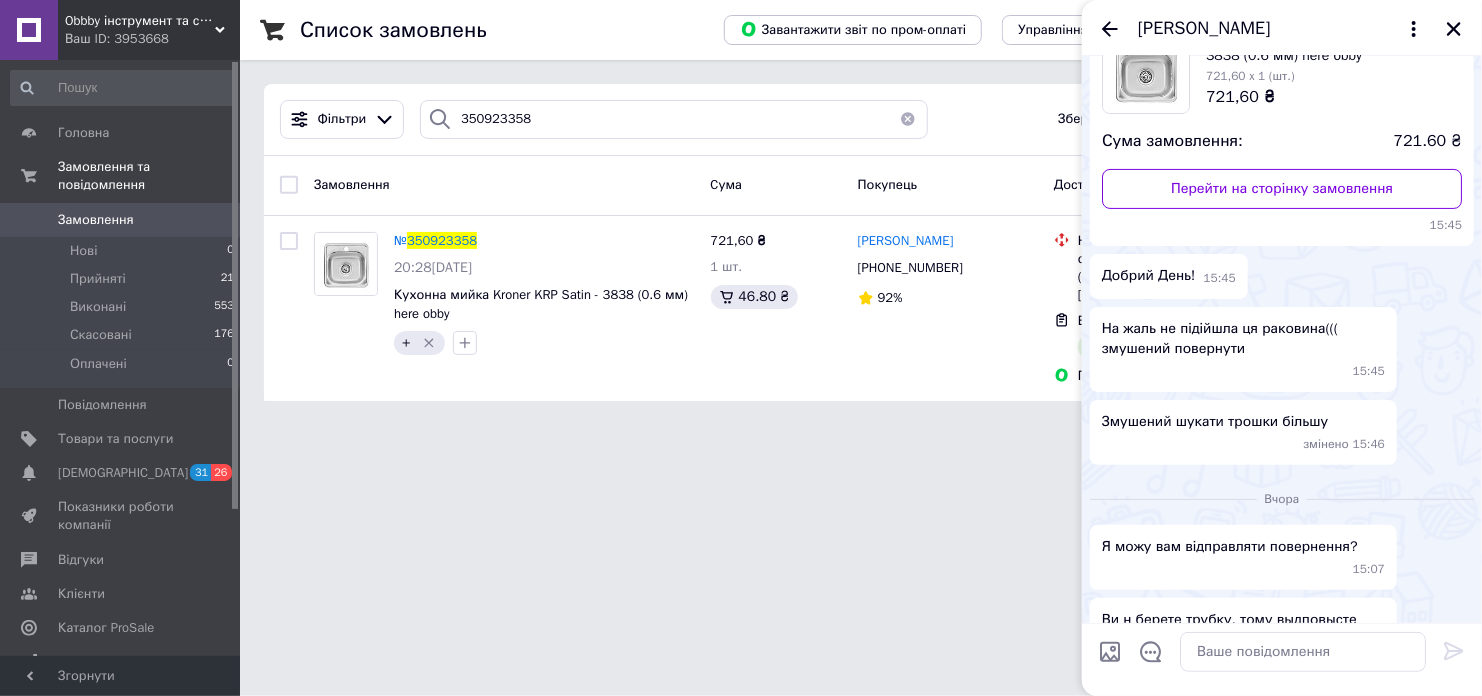 scroll, scrollTop: 179, scrollLeft: 0, axis: vertical 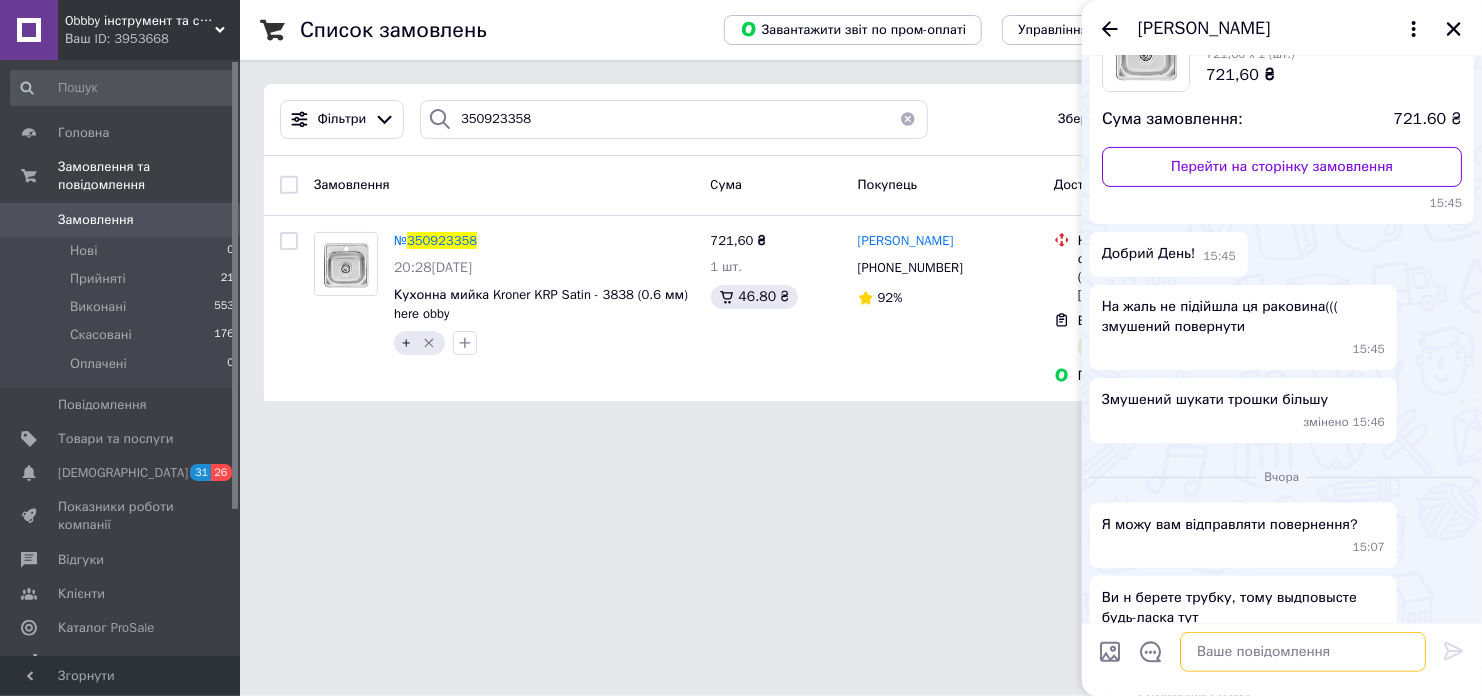 click at bounding box center [1303, 652] 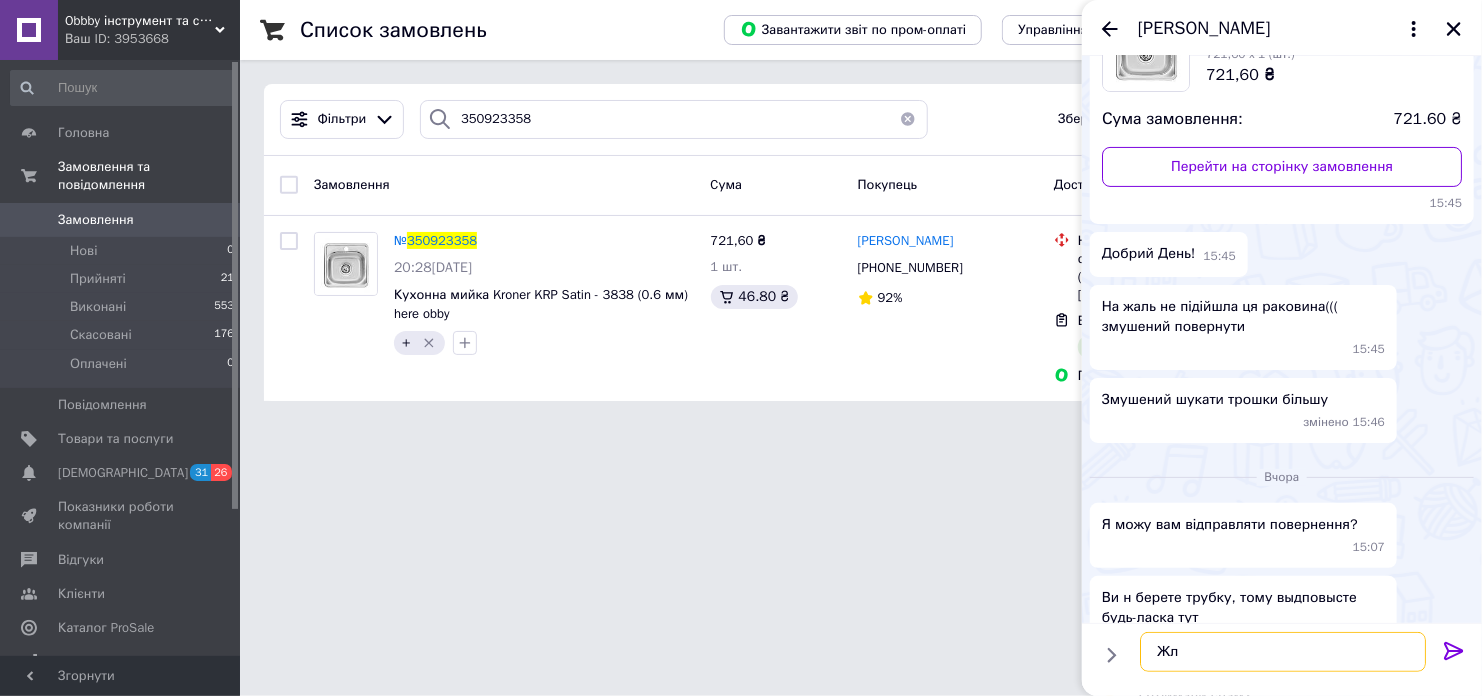 type on "Ж" 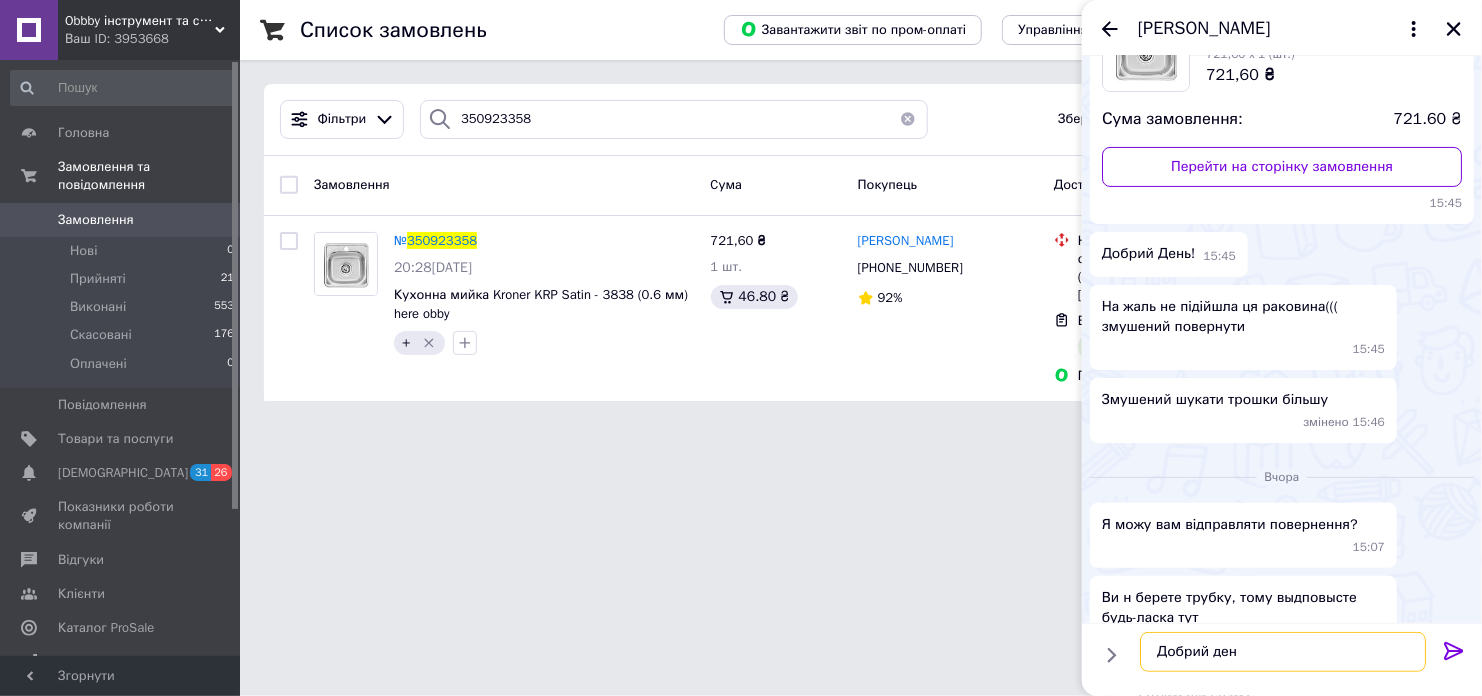 type on "Добрий день" 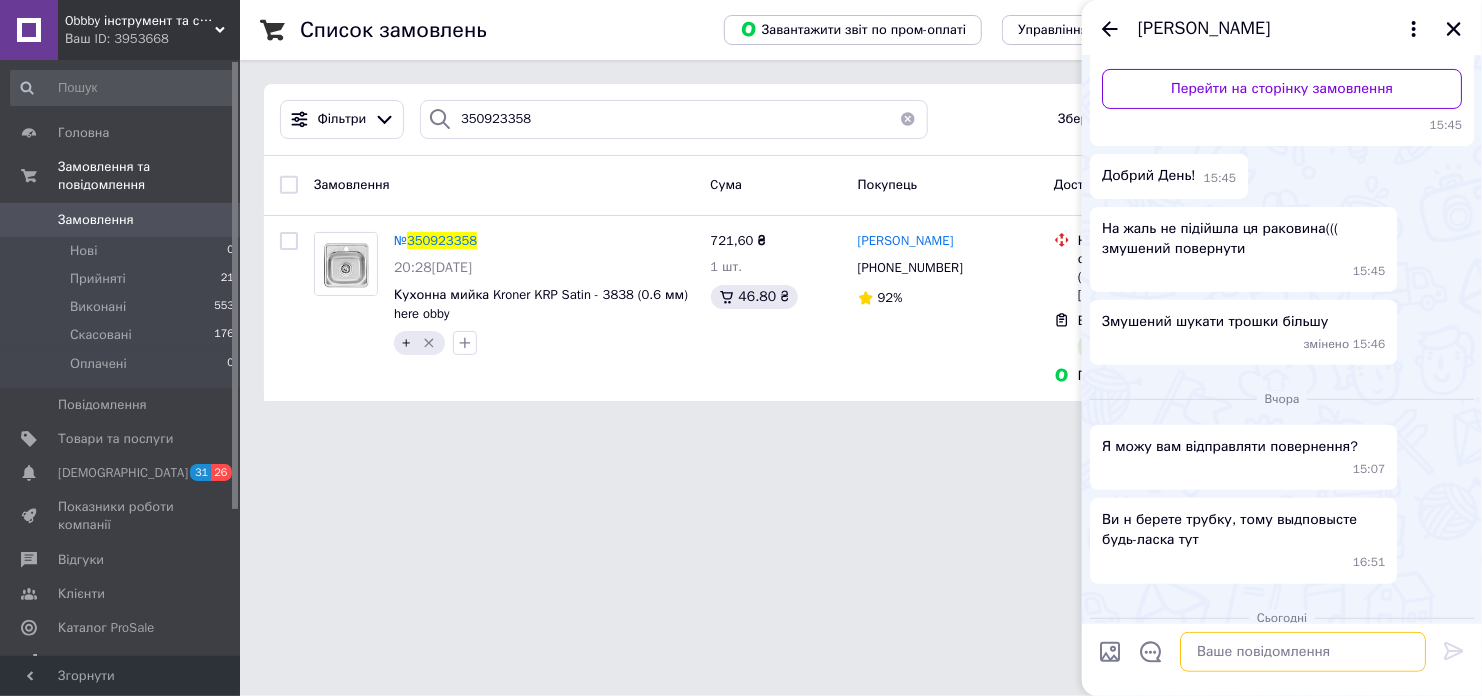 scroll, scrollTop: 311, scrollLeft: 0, axis: vertical 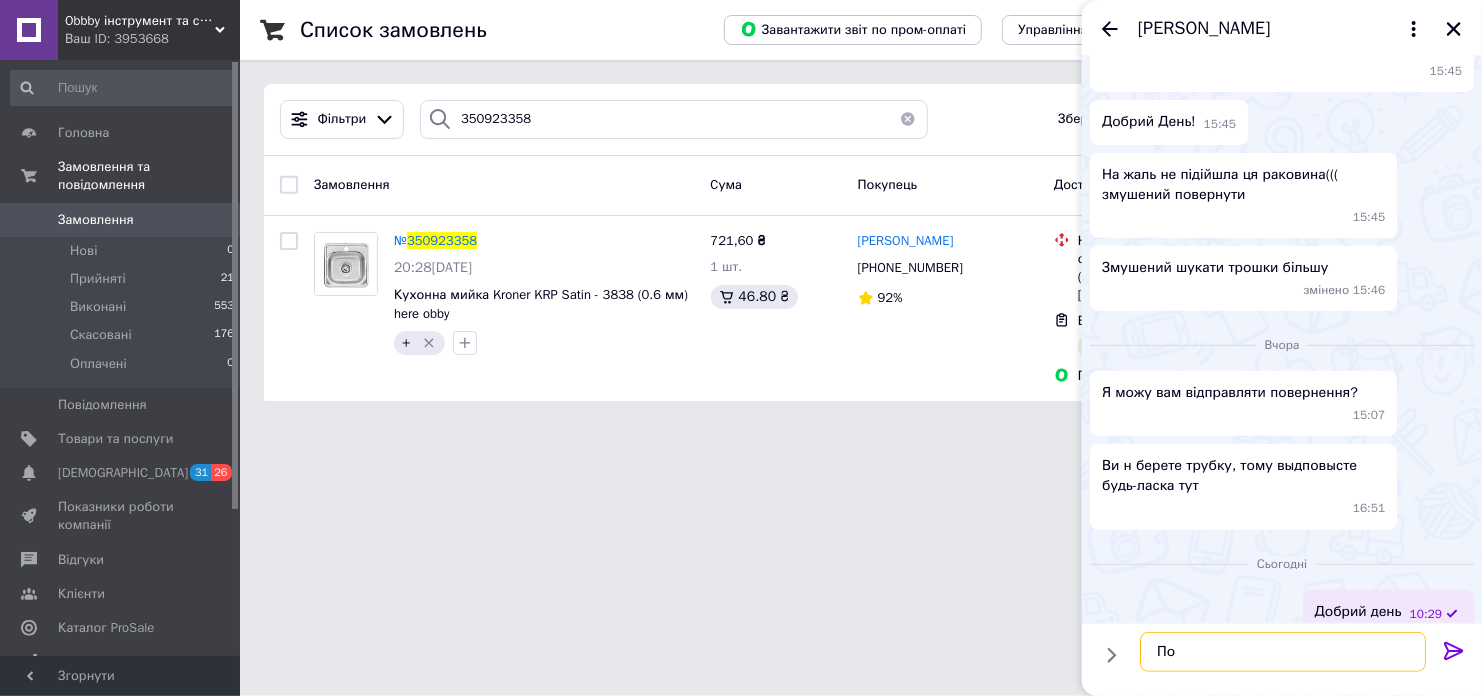type on "П" 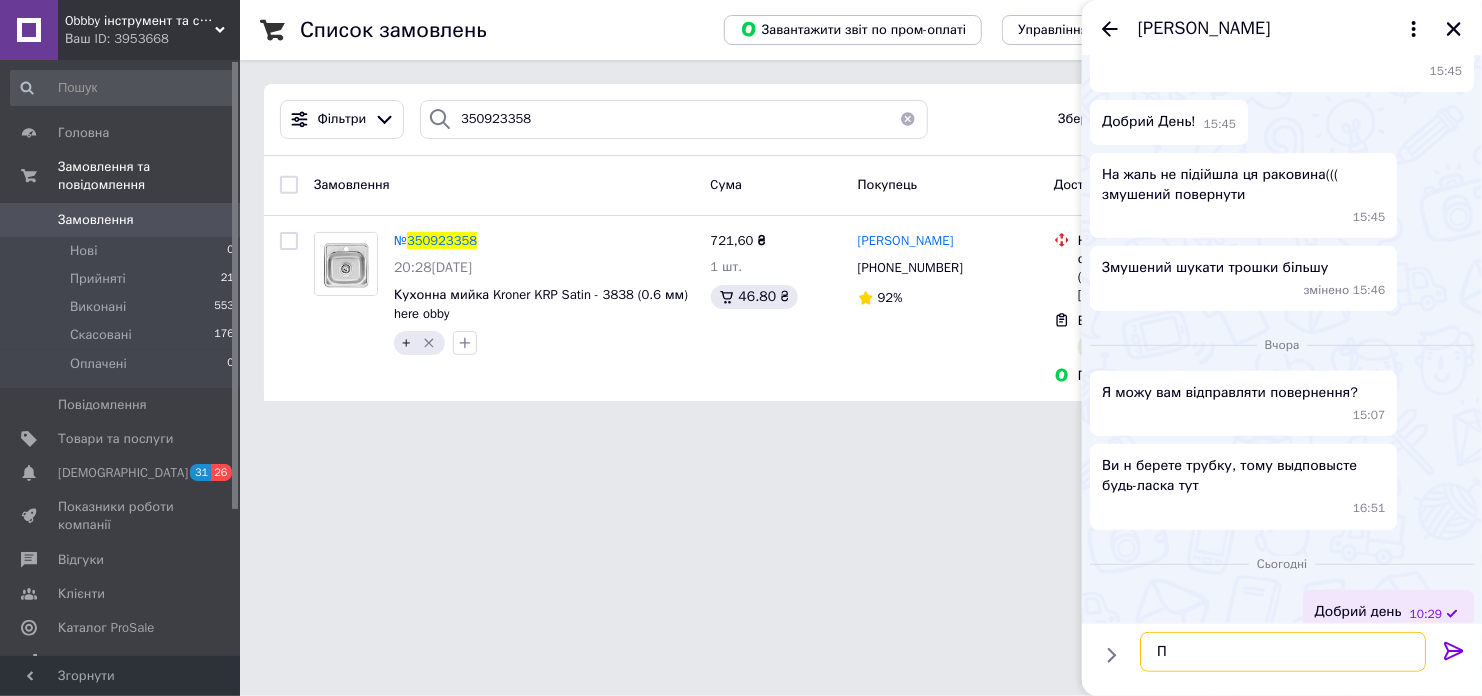 type 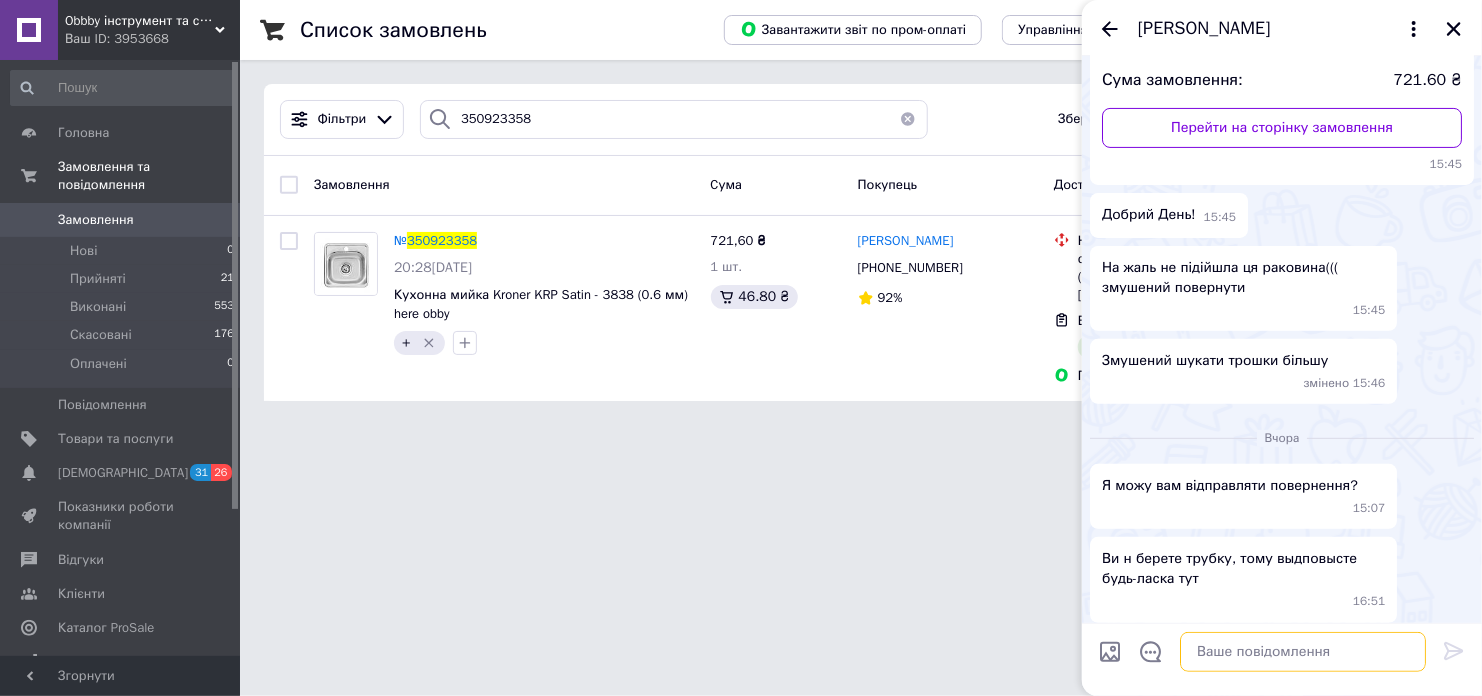 scroll, scrollTop: 211, scrollLeft: 0, axis: vertical 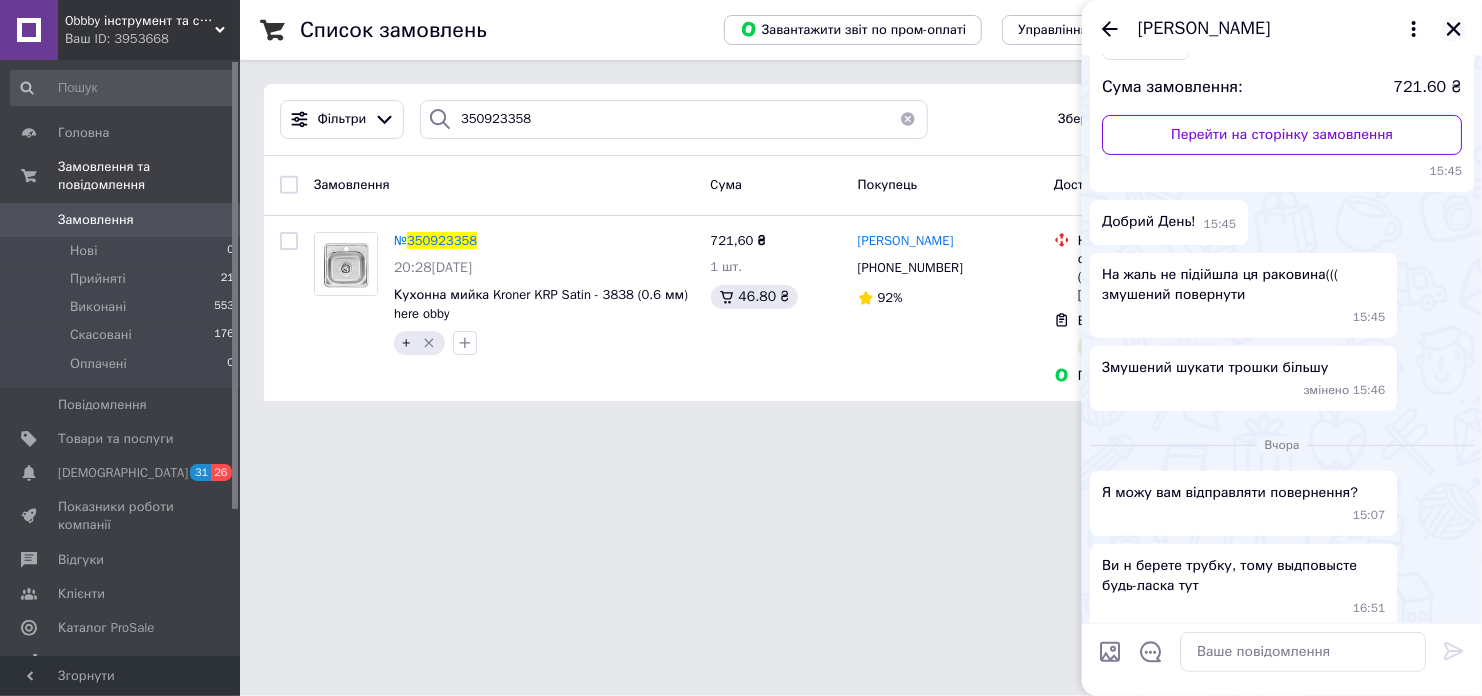 click 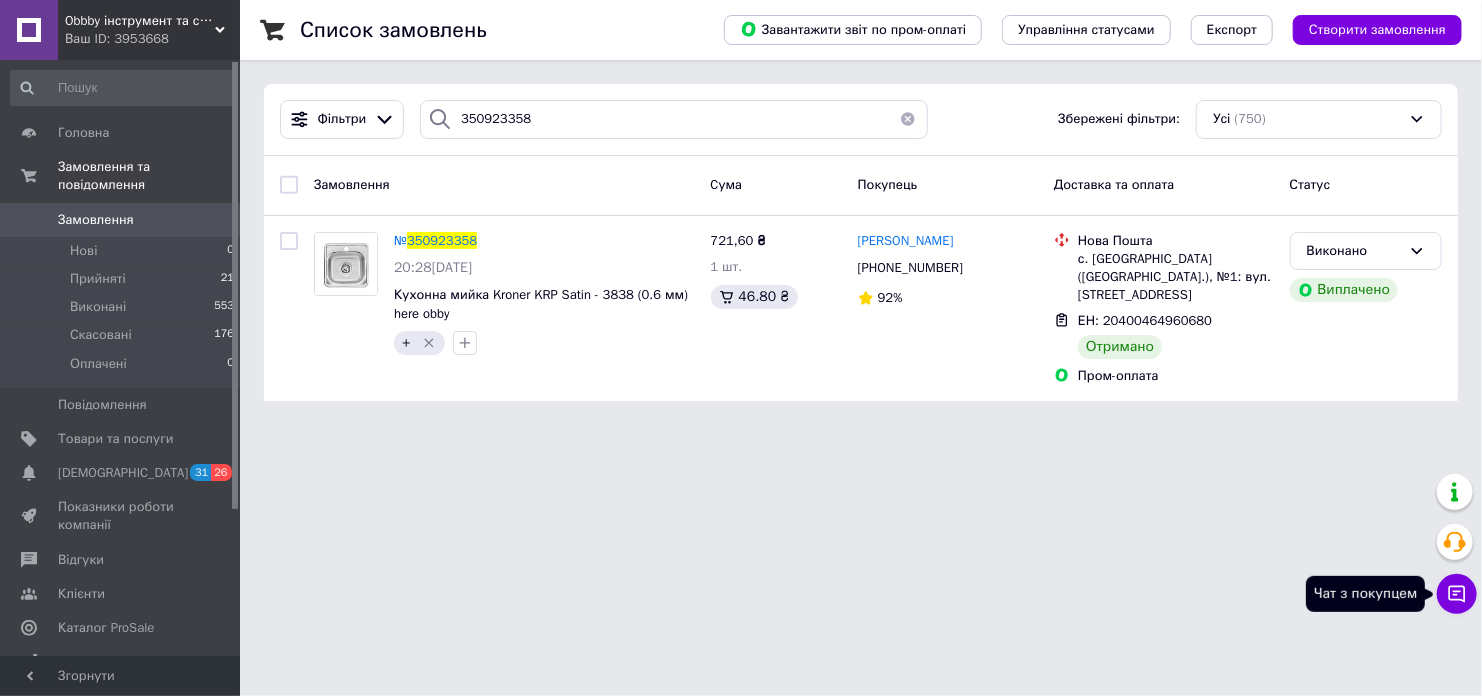 click 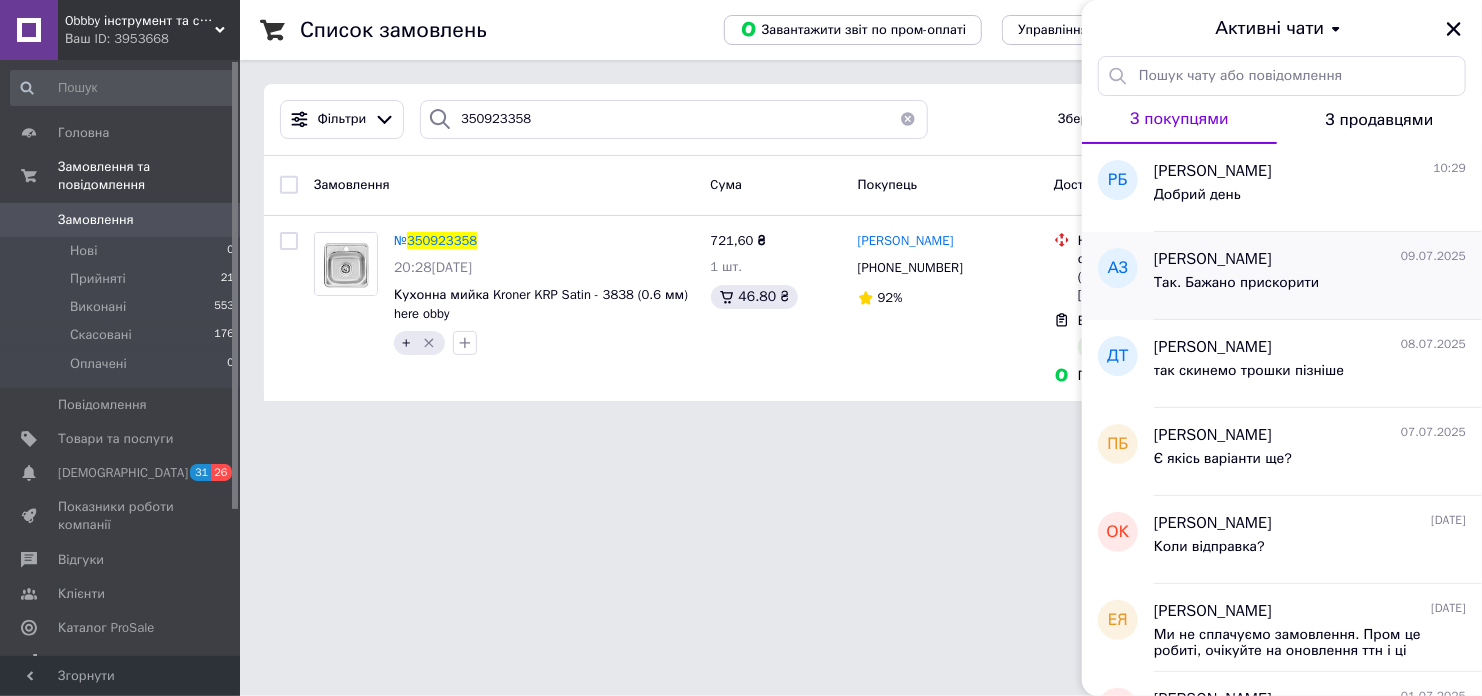 click on "Так. Бажано прискорити" at bounding box center (1236, 283) 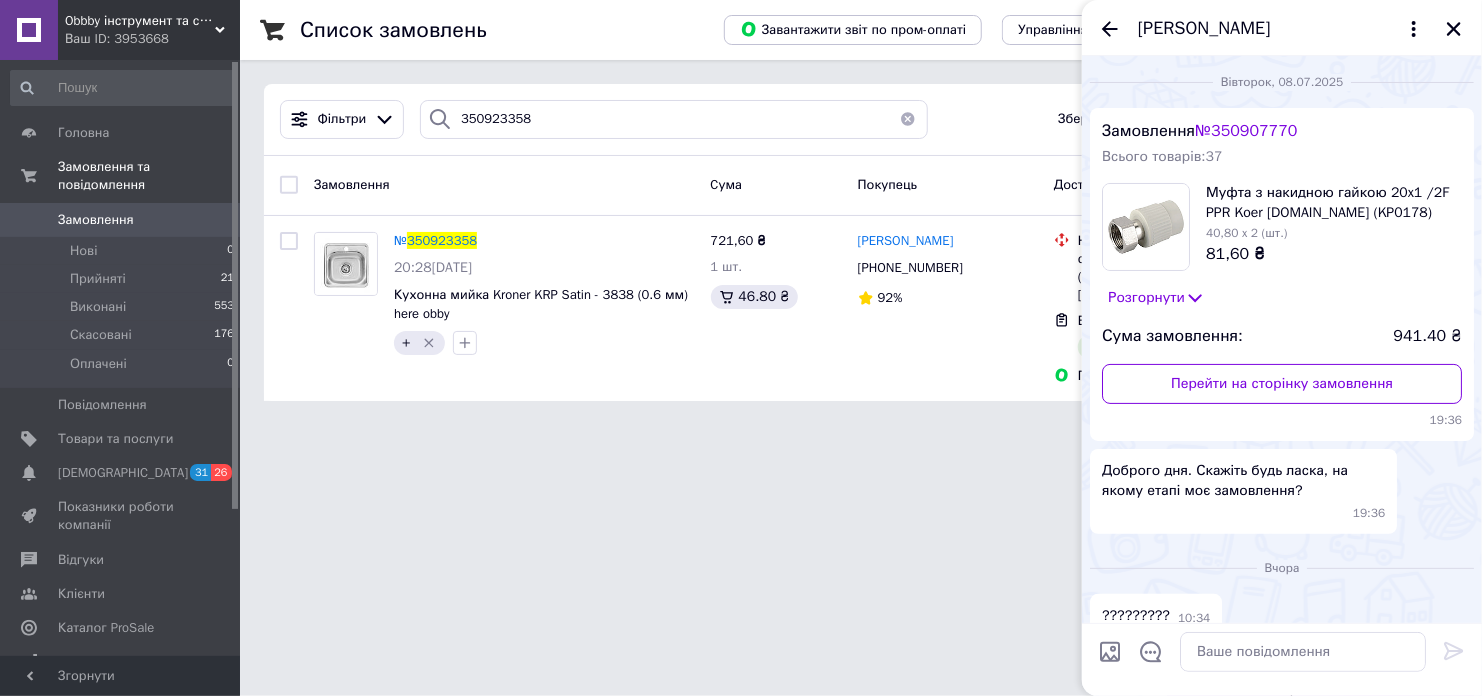 scroll, scrollTop: 190, scrollLeft: 0, axis: vertical 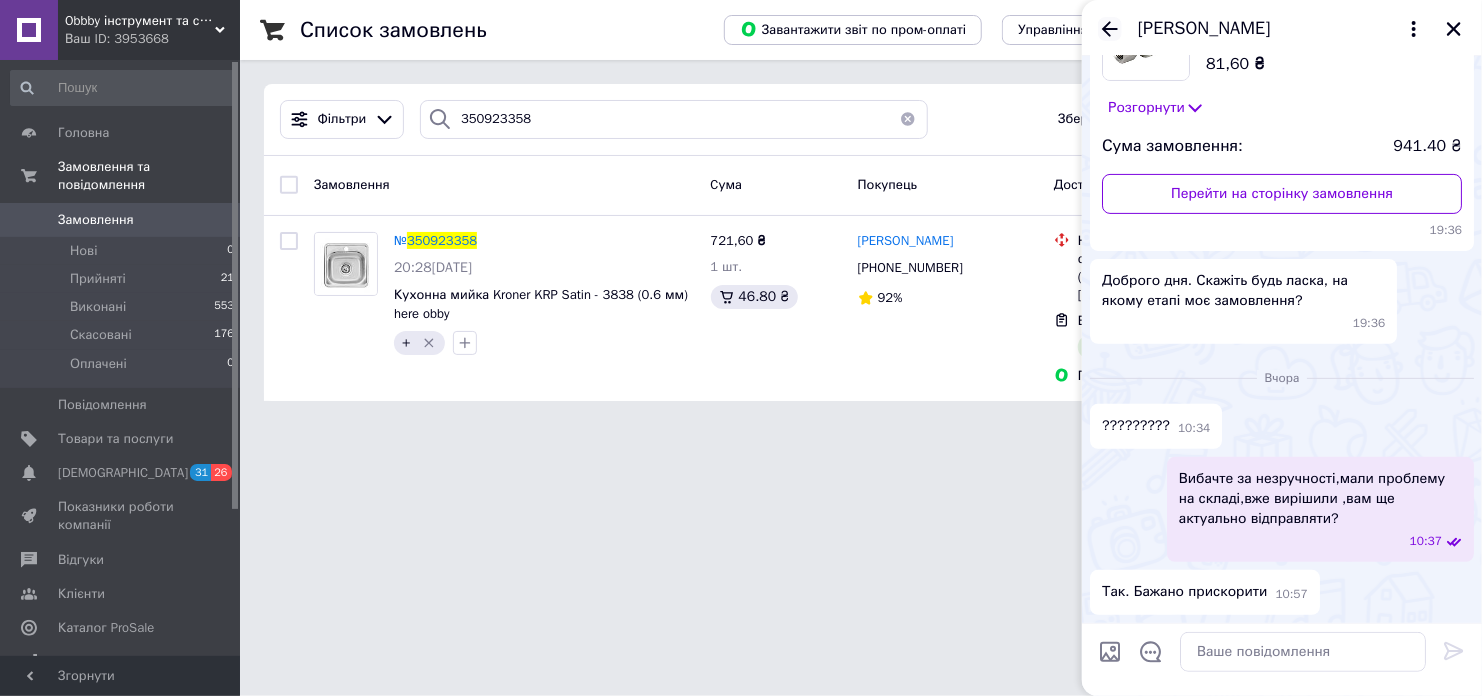 click 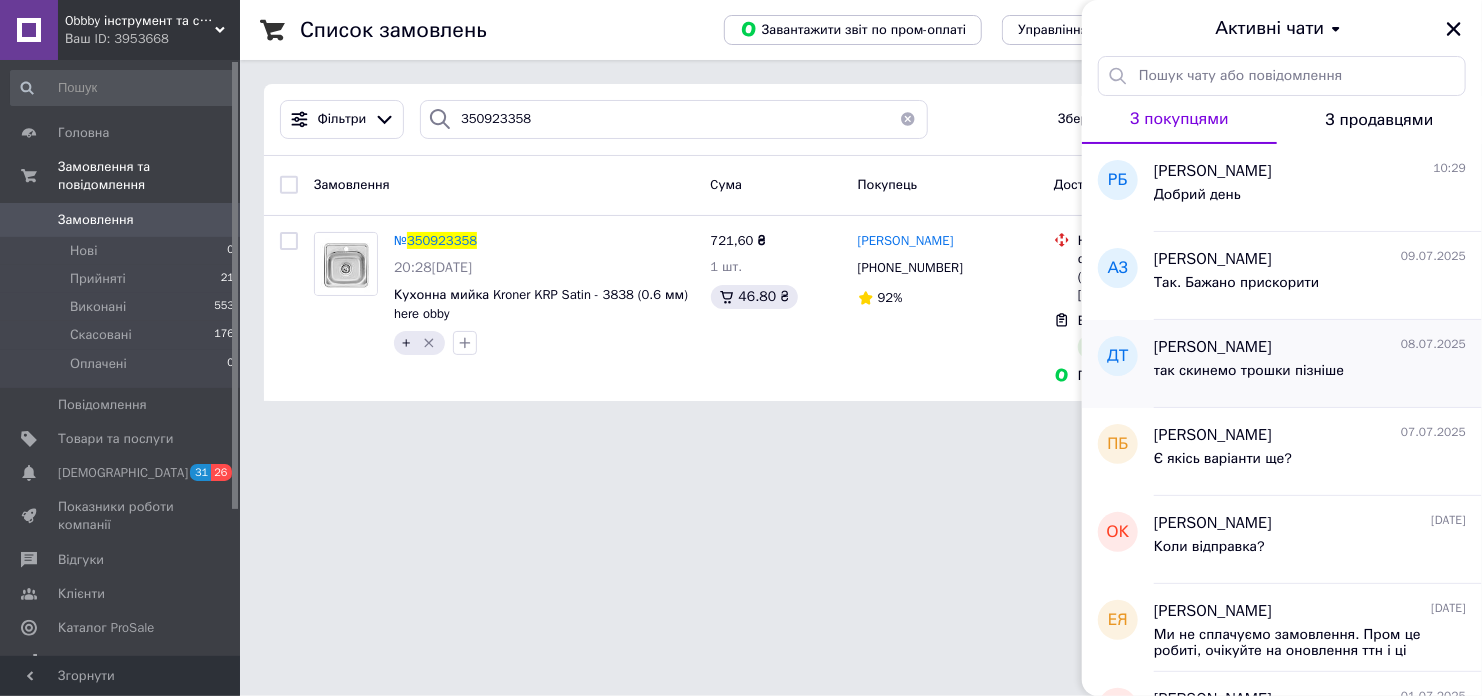 click on "[PERSON_NAME]" at bounding box center [1213, 347] 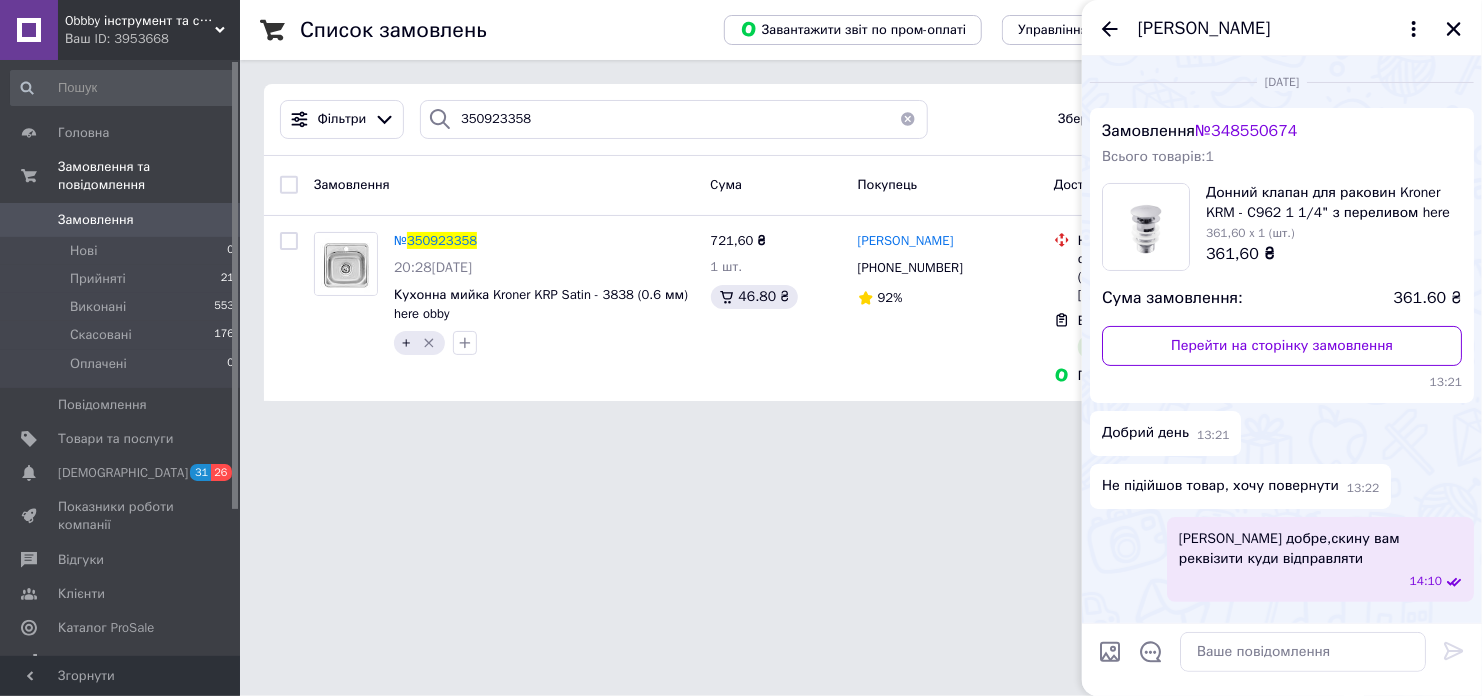 scroll, scrollTop: 251, scrollLeft: 0, axis: vertical 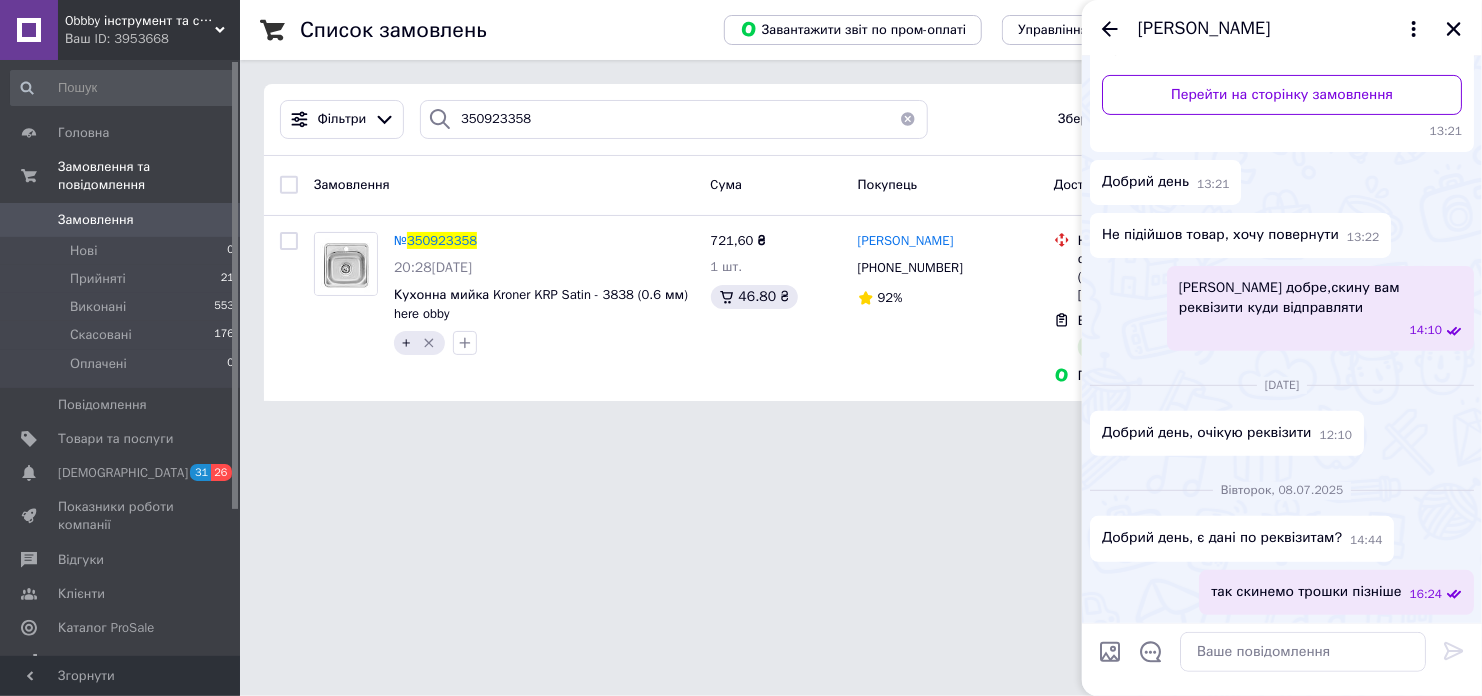 drag, startPoint x: 1239, startPoint y: 25, endPoint x: 1238, endPoint y: 51, distance: 26.019224 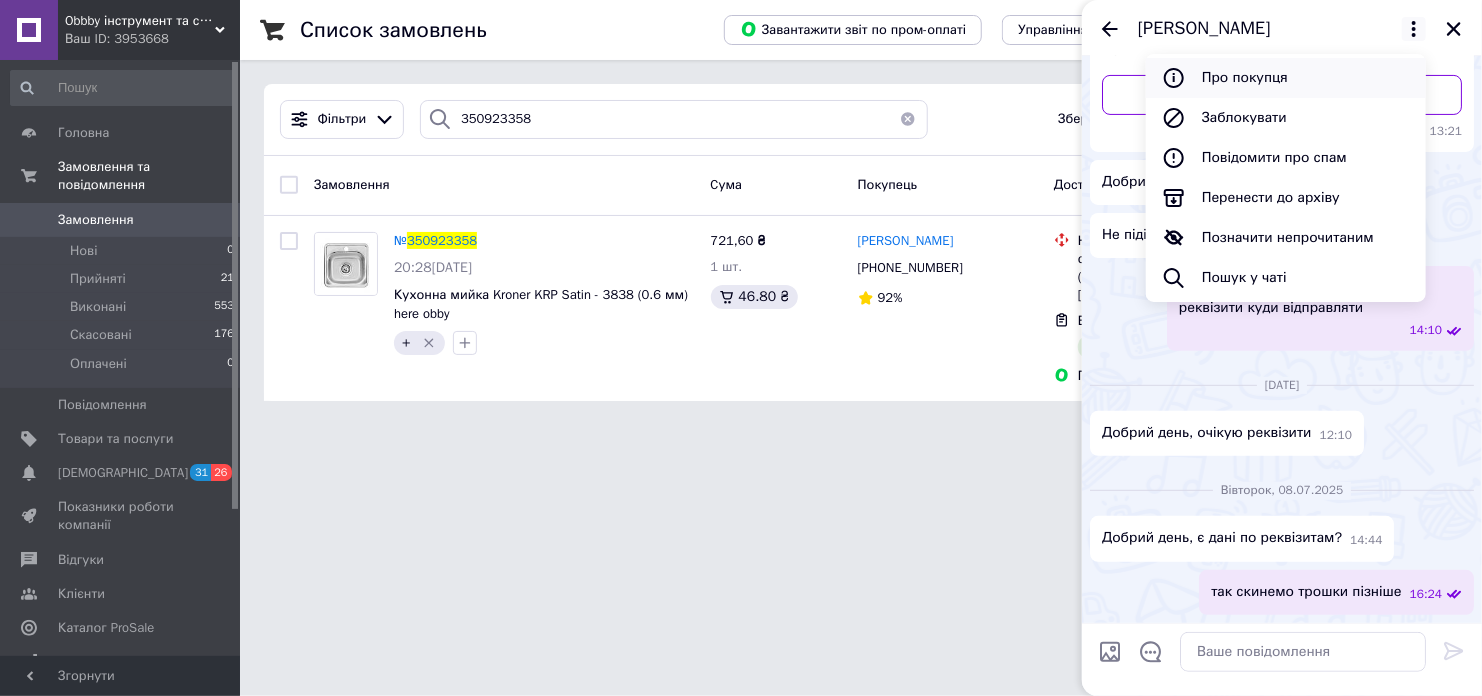 click on "Про покупця" at bounding box center [1286, 78] 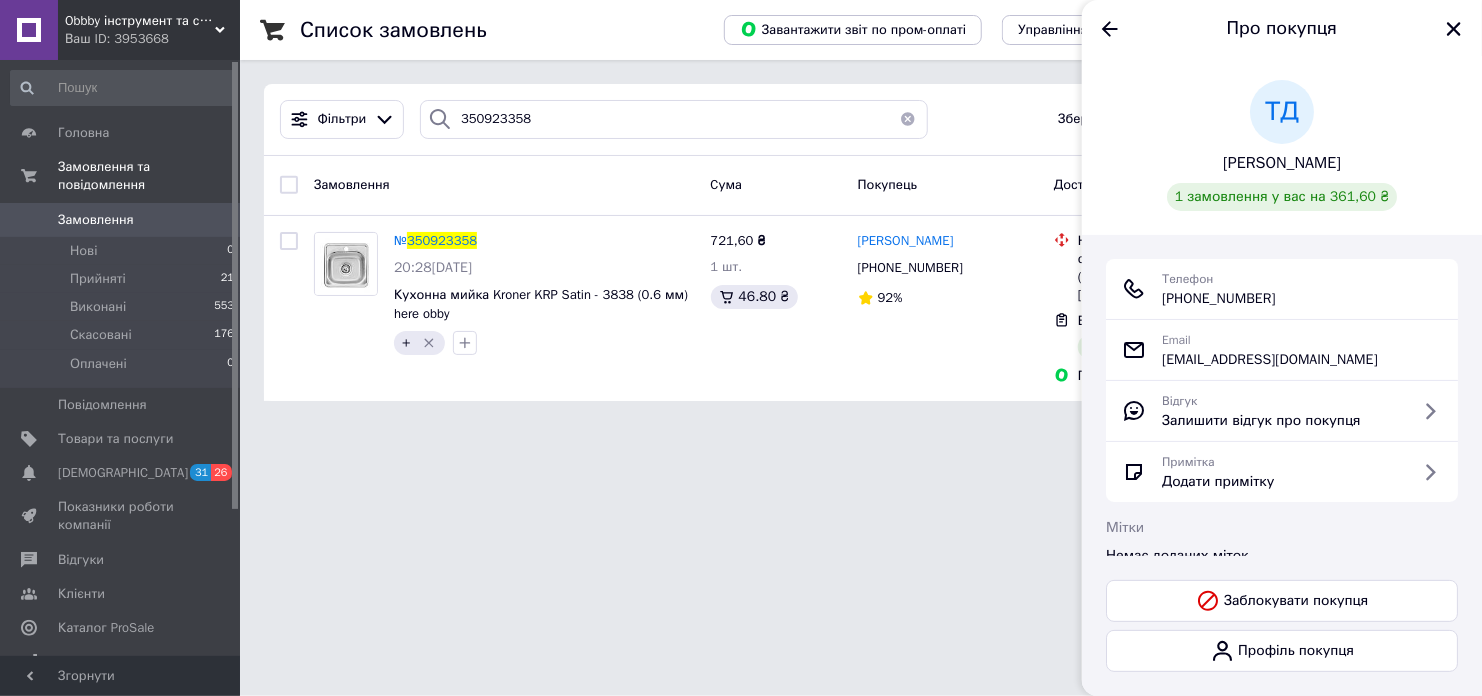 click on "Про покупця" at bounding box center [1282, 28] 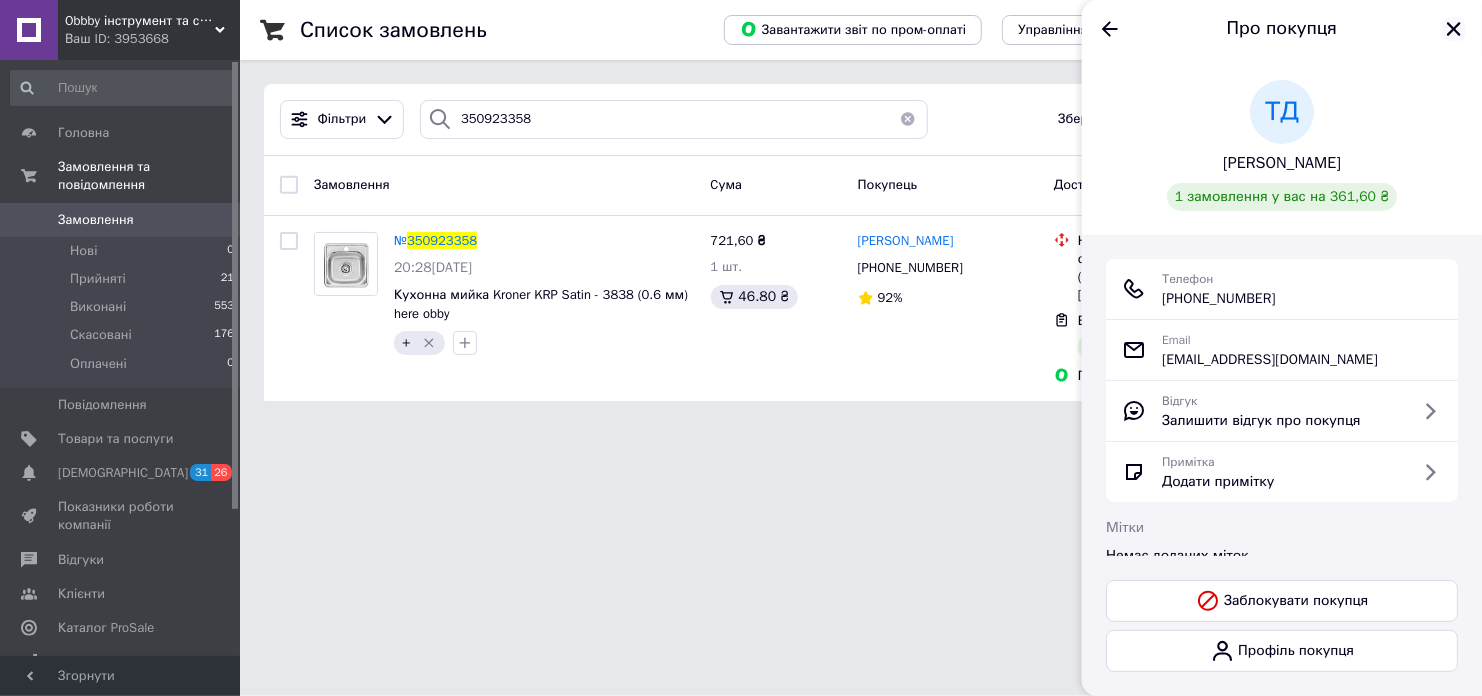 click 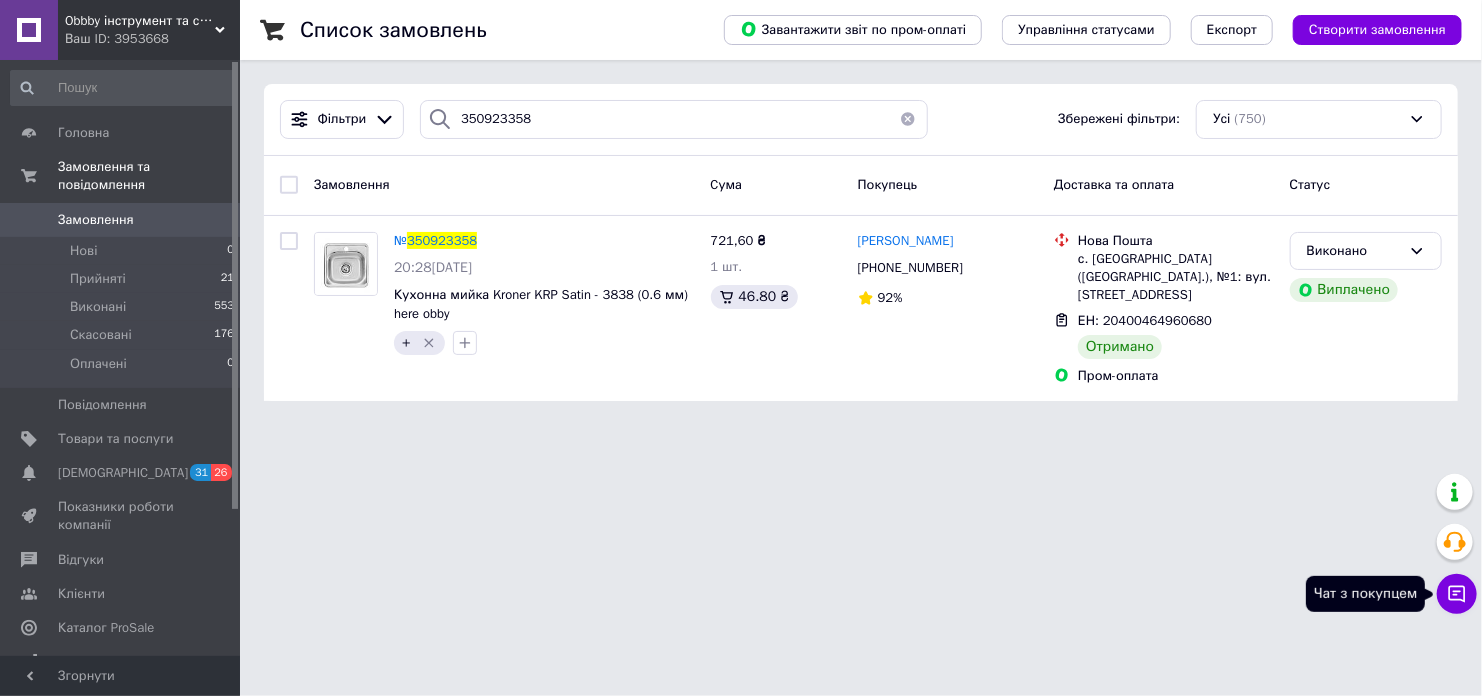 click 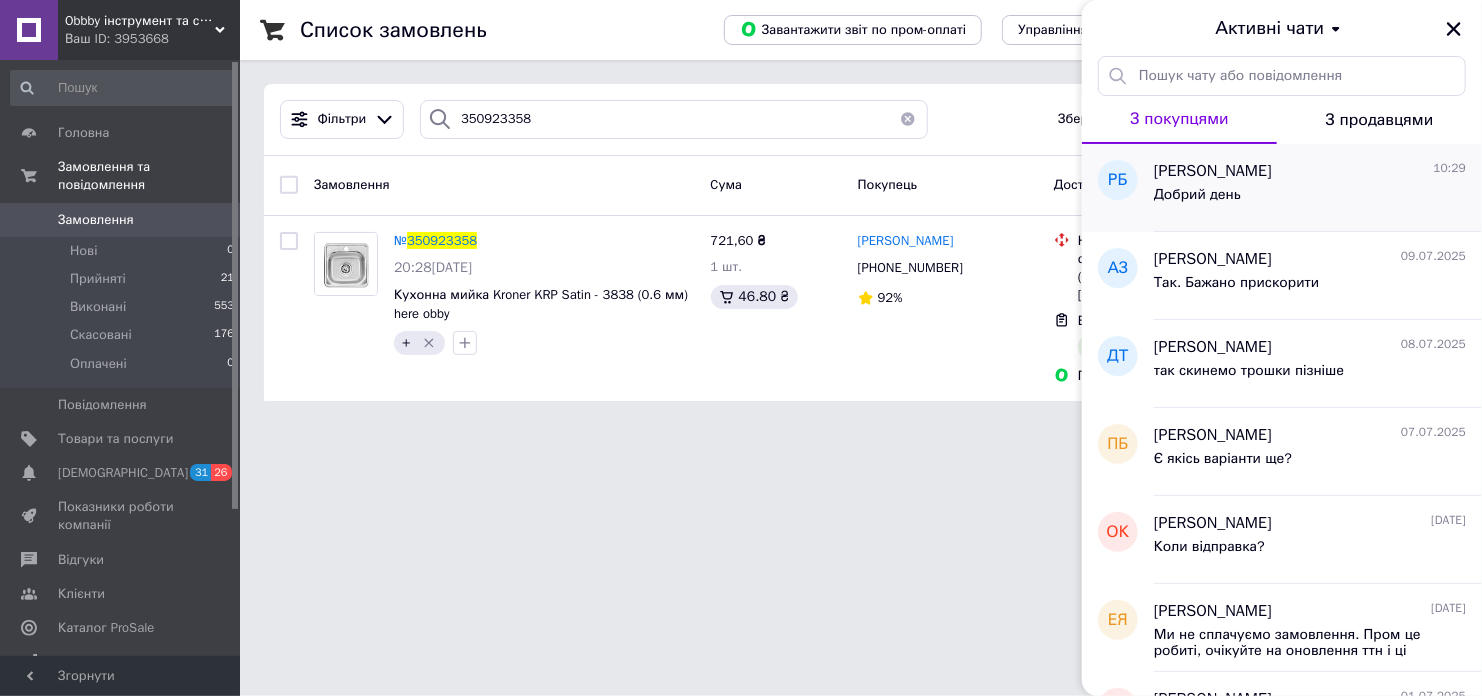 click on "Добрий день" at bounding box center [1310, 199] 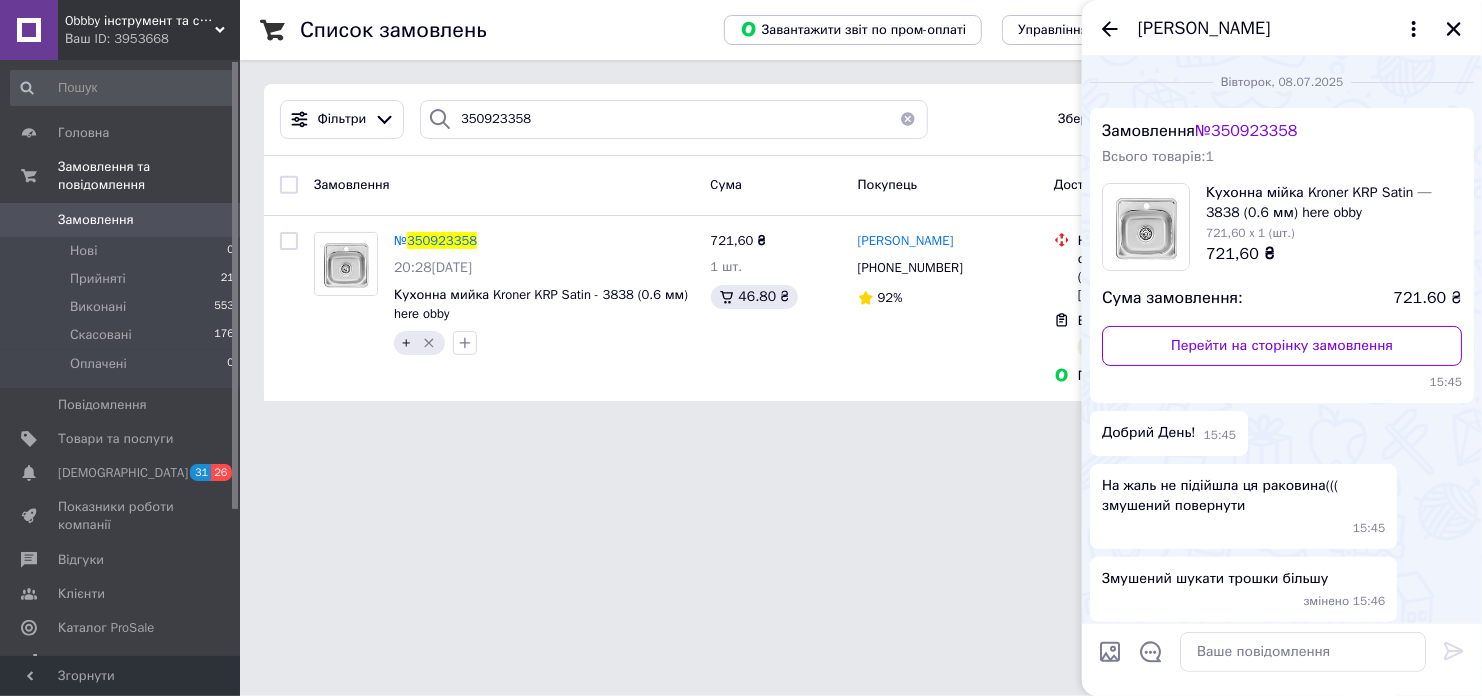 scroll, scrollTop: 311, scrollLeft: 0, axis: vertical 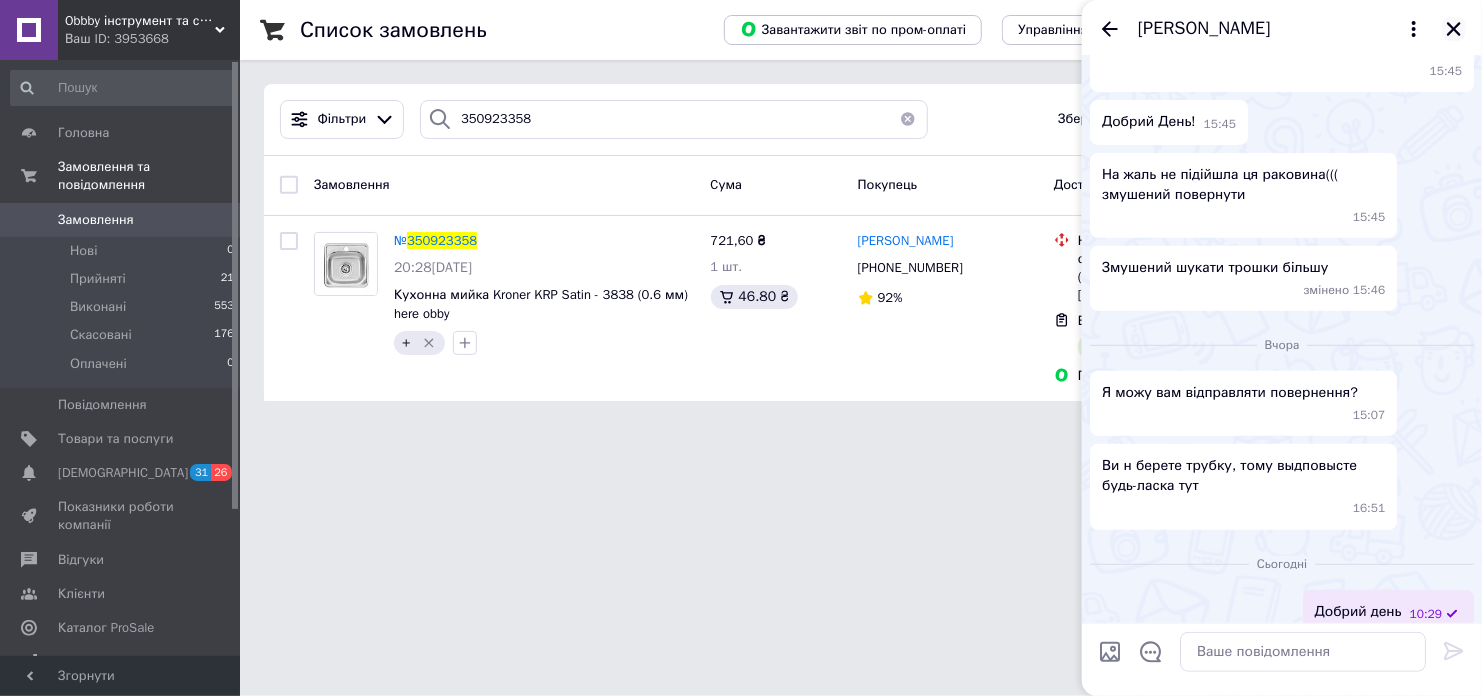 click 